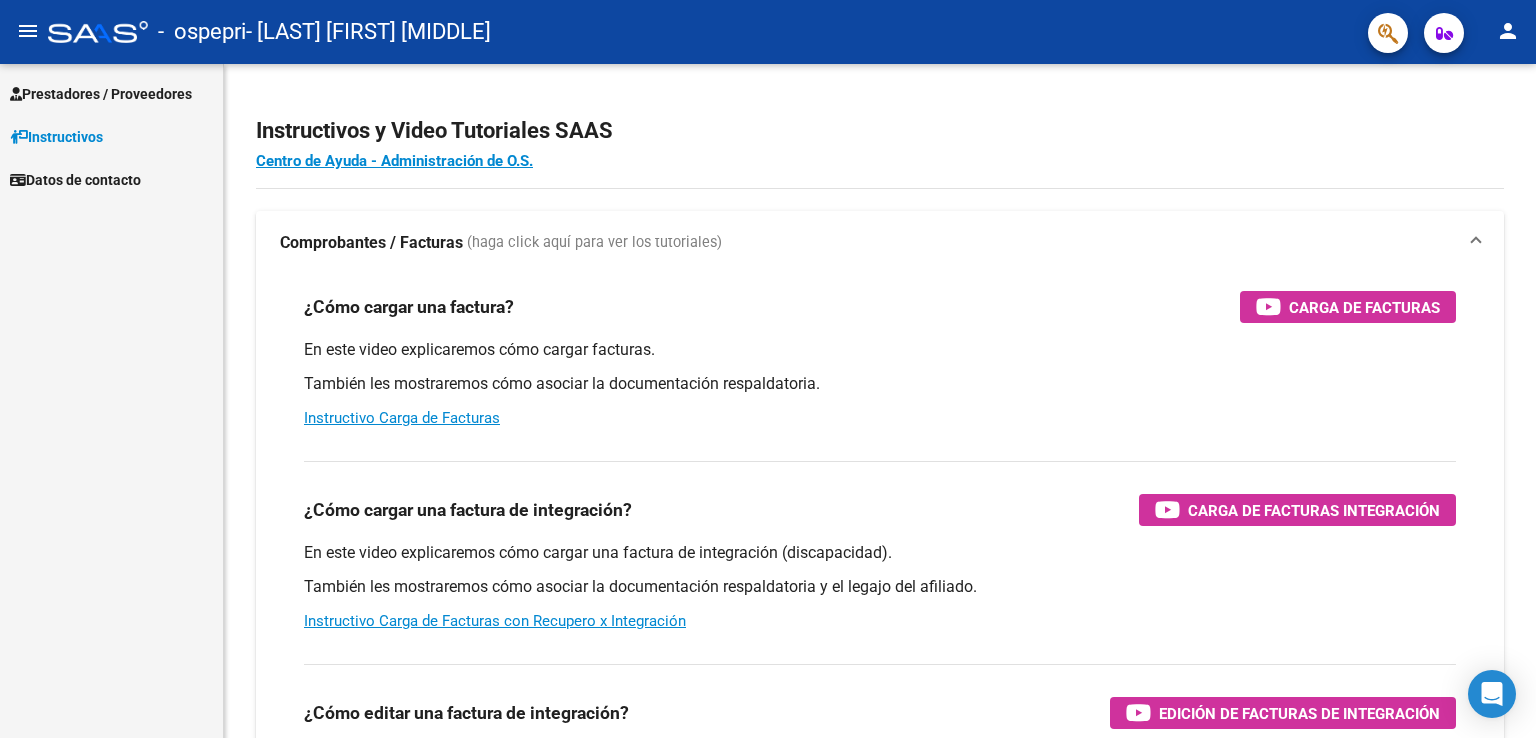 scroll, scrollTop: 0, scrollLeft: 0, axis: both 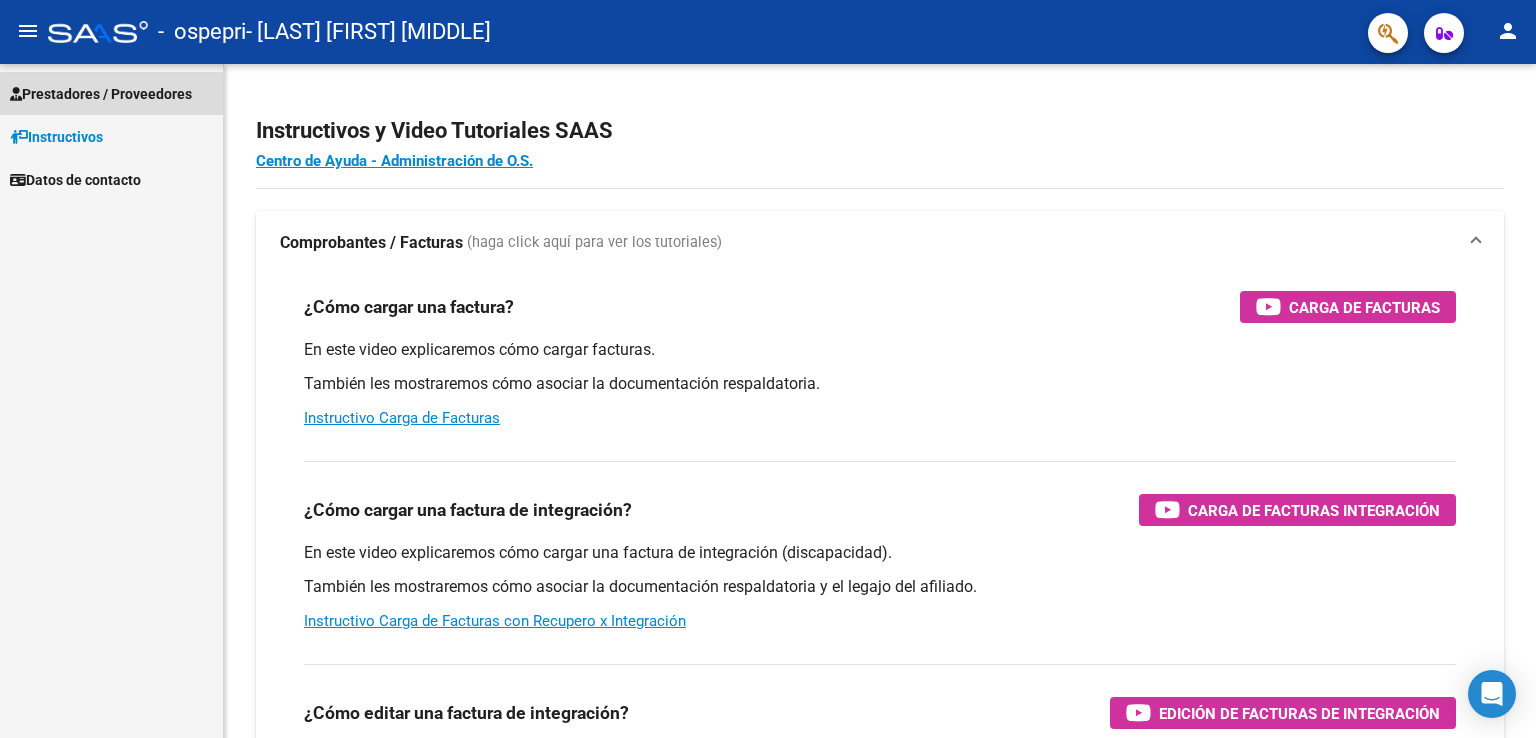 click on "Prestadores / Proveedores" at bounding box center [101, 94] 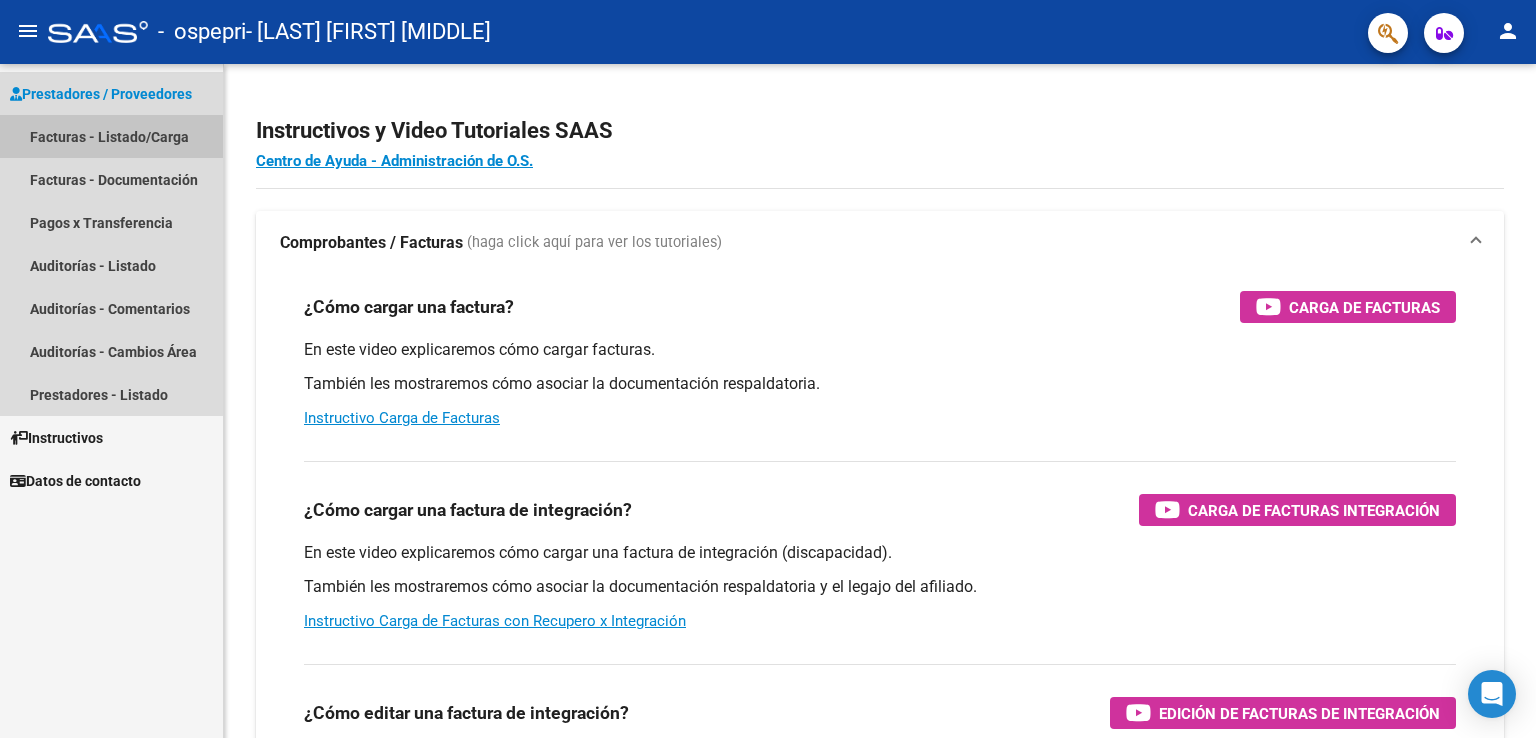 click on "Facturas - Listado/Carga" at bounding box center [111, 136] 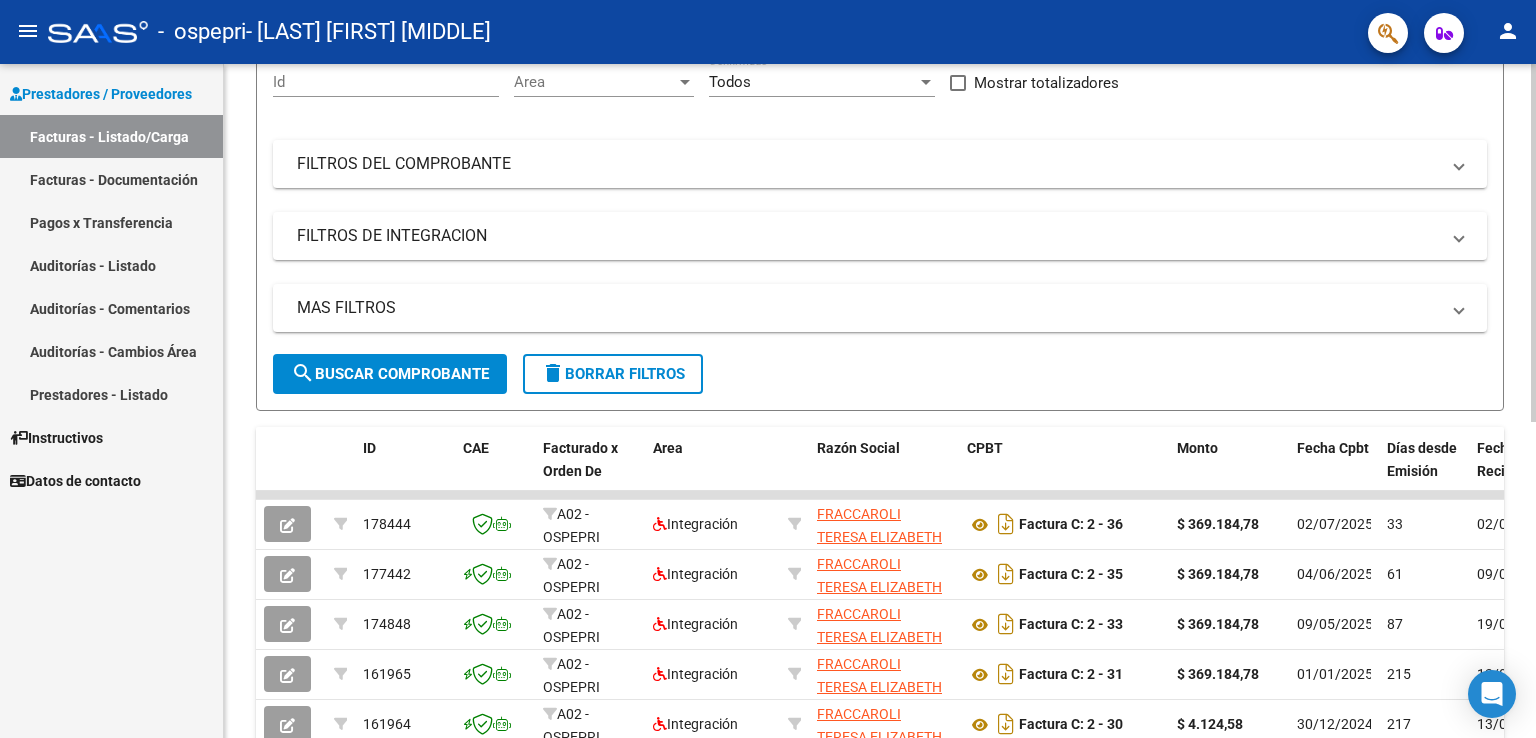 scroll, scrollTop: 0, scrollLeft: 0, axis: both 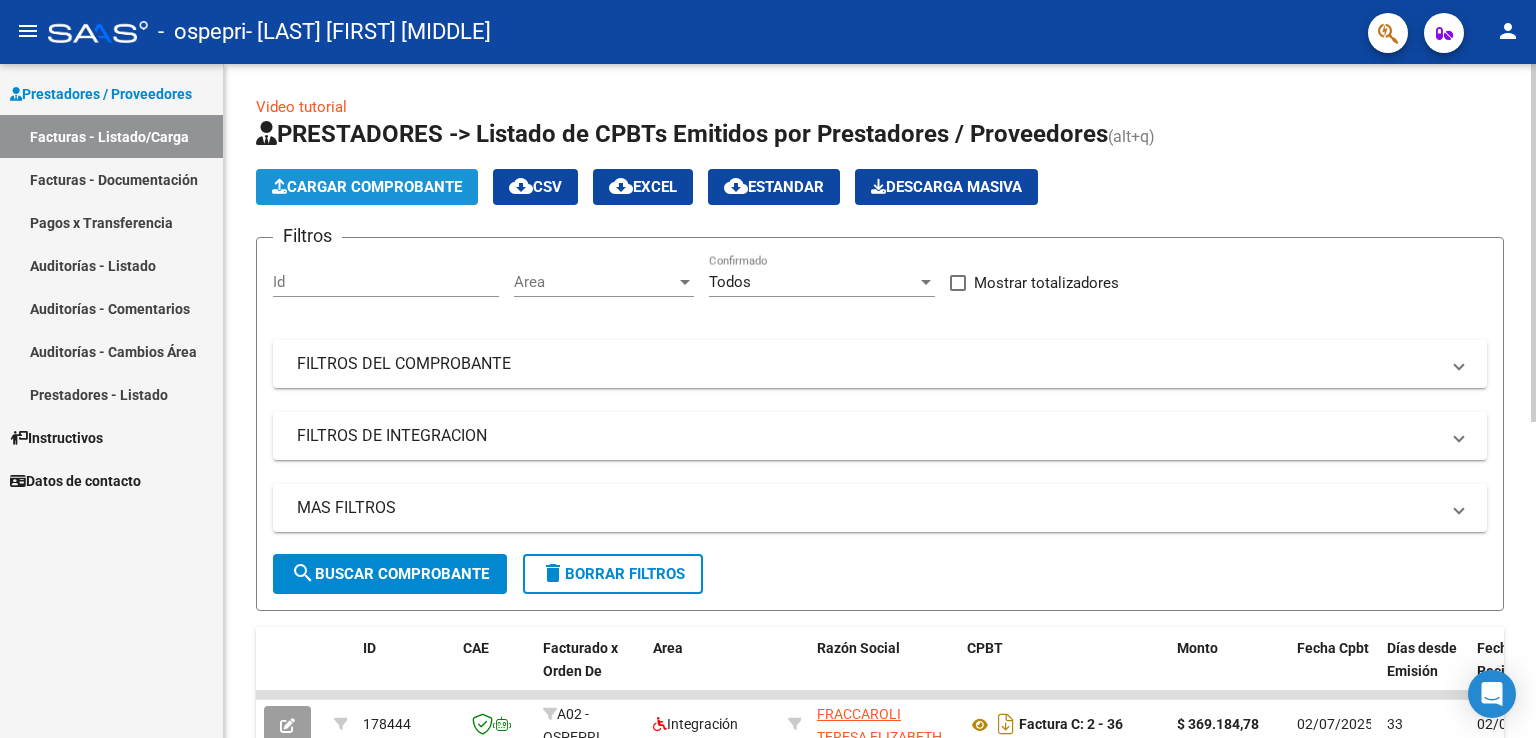 click on "Cargar Comprobante" 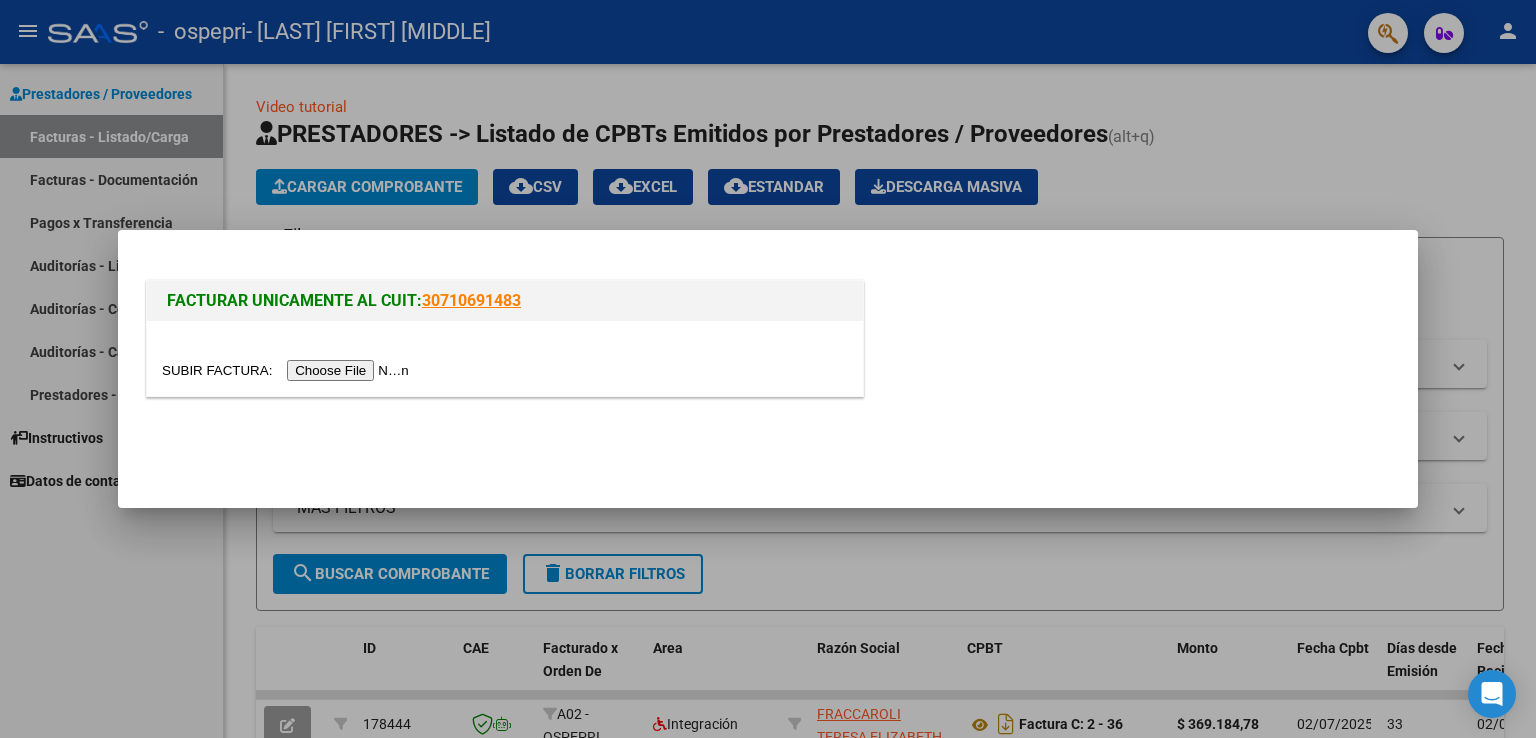 click at bounding box center [288, 370] 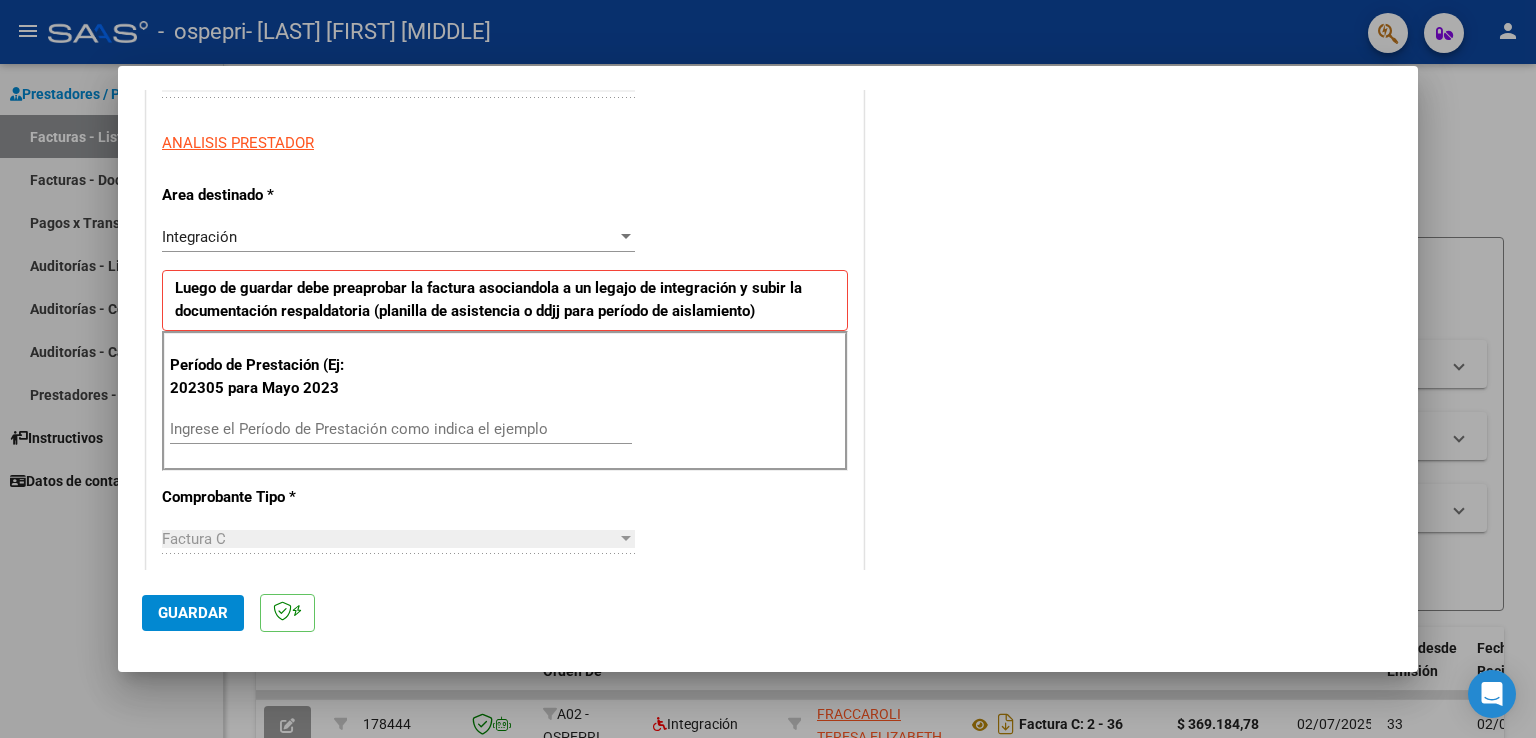scroll, scrollTop: 400, scrollLeft: 0, axis: vertical 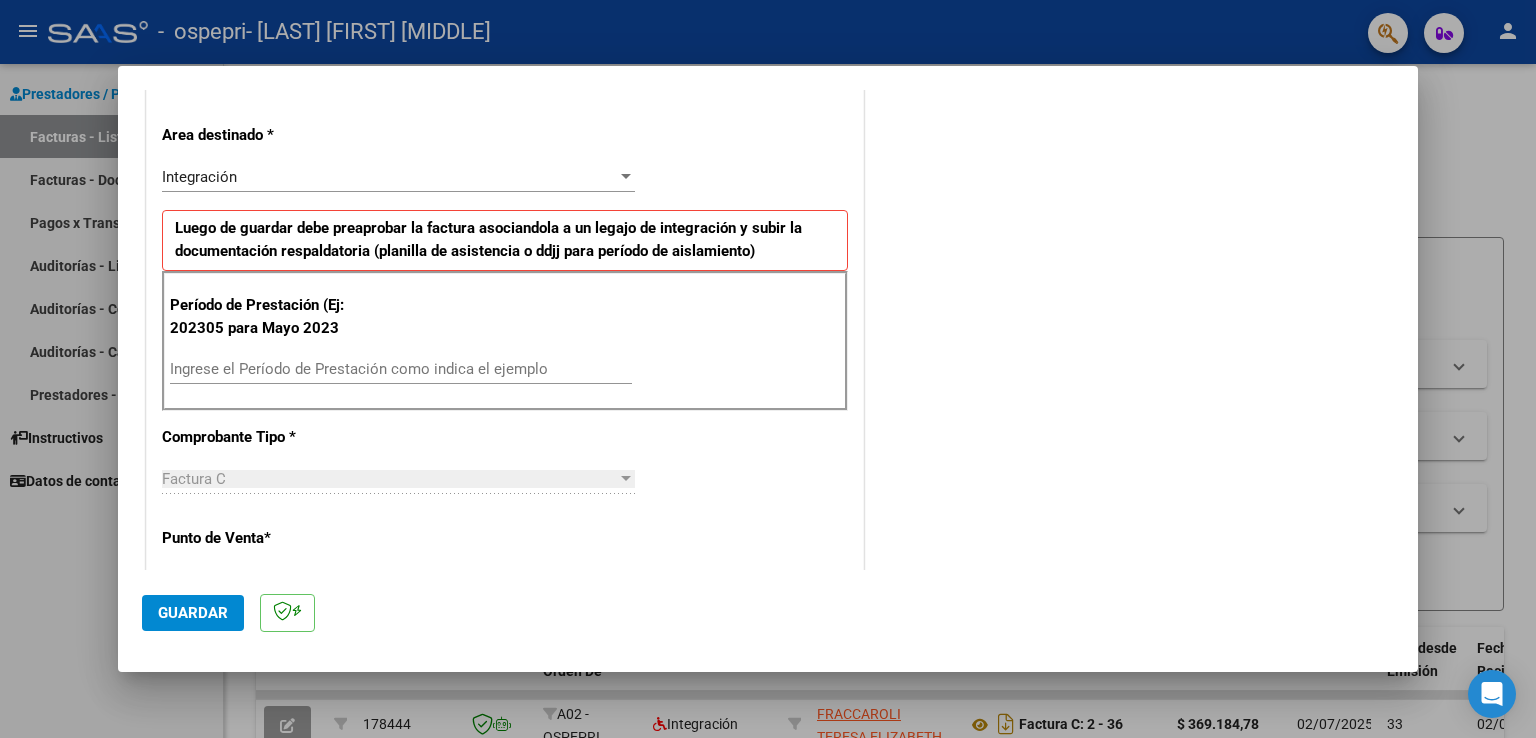 click on "Ingrese el Período de Prestación como indica el ejemplo" at bounding box center (401, 369) 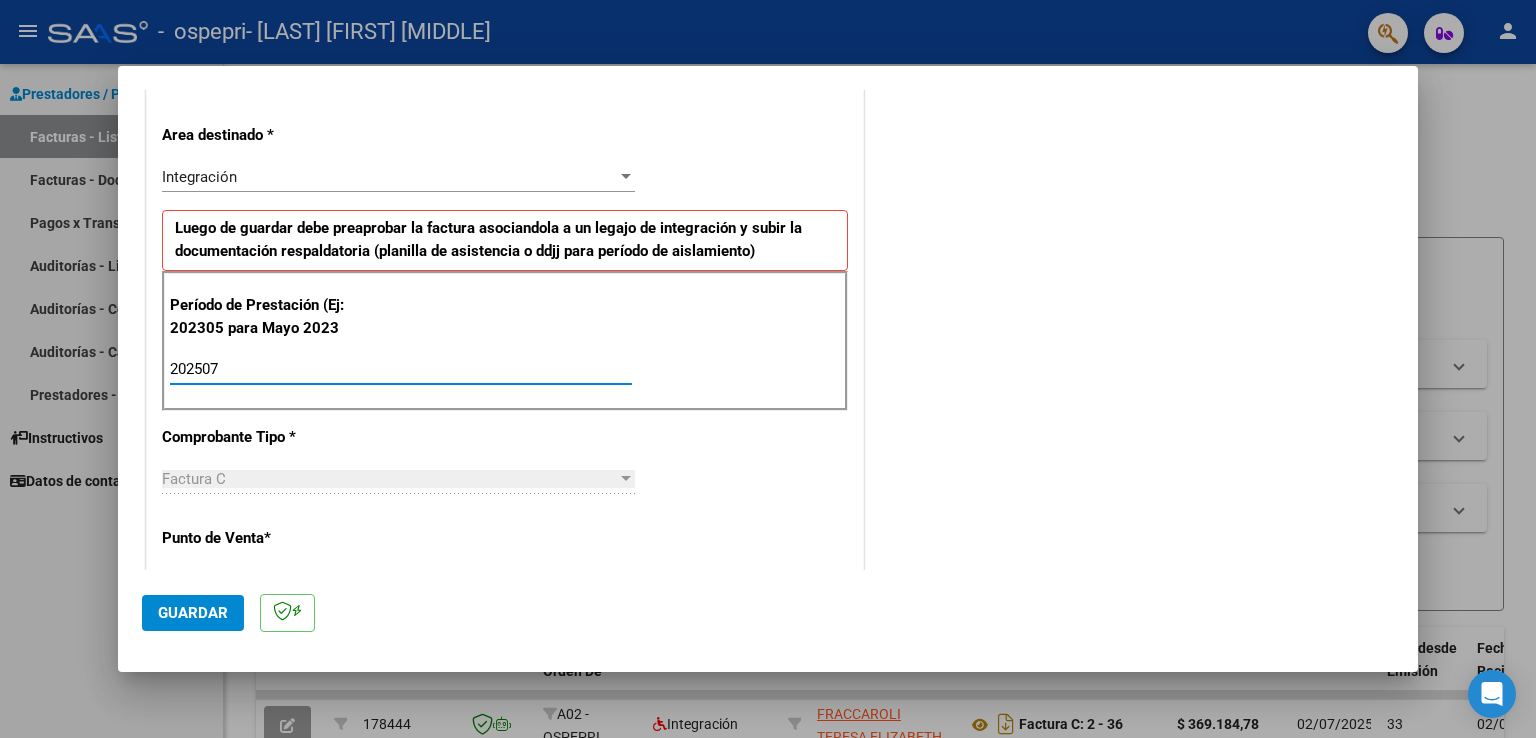 type on "202507" 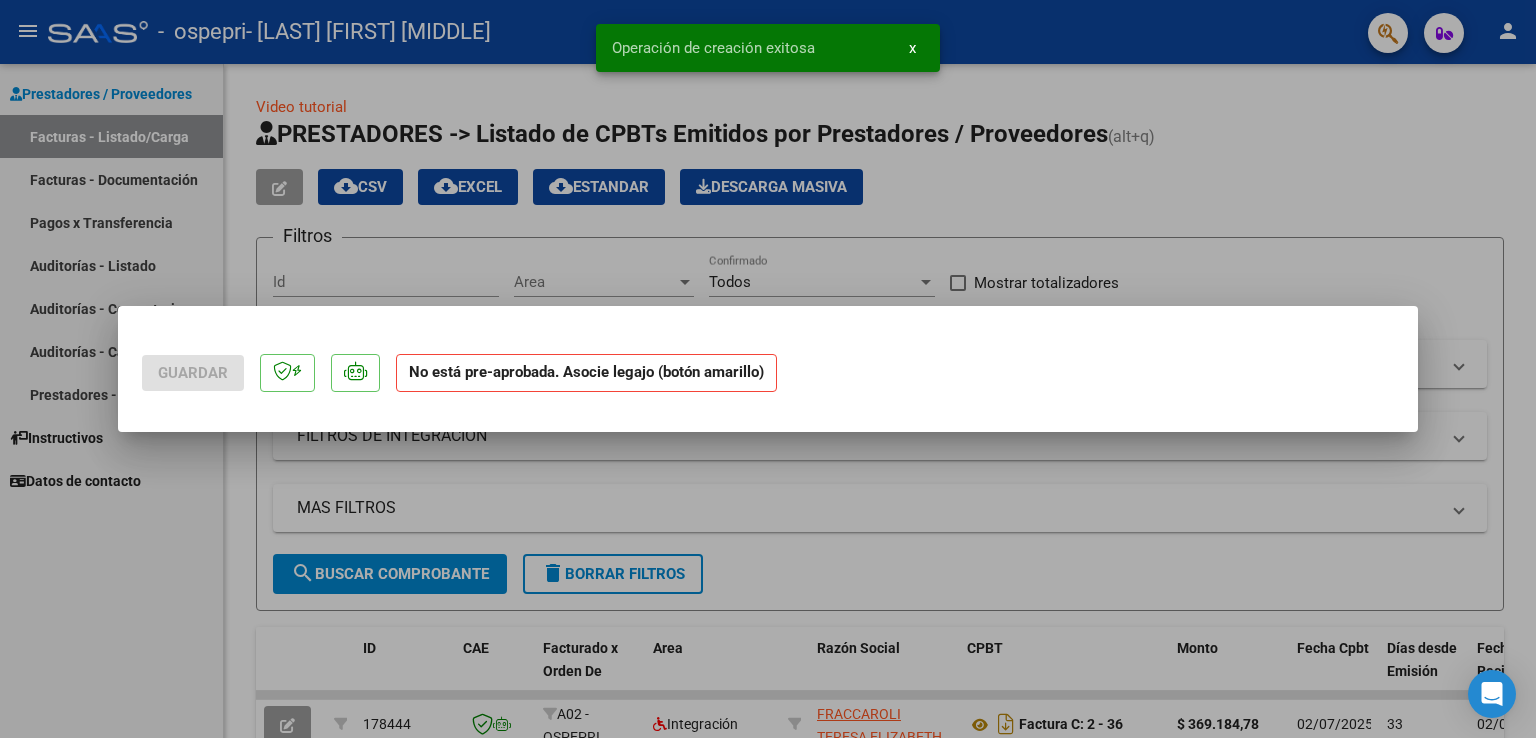 scroll, scrollTop: 0, scrollLeft: 0, axis: both 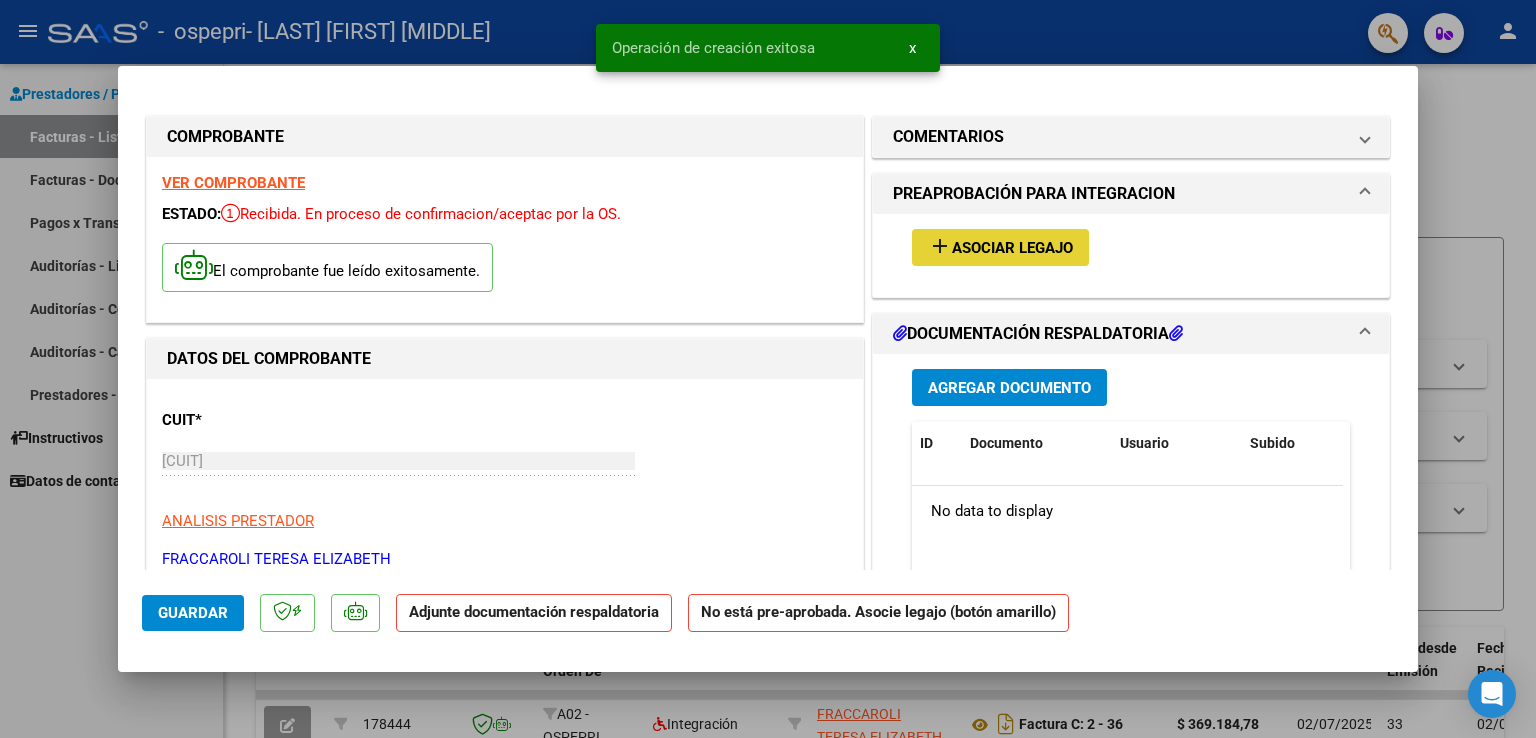 click on "Asociar Legajo" at bounding box center (1012, 248) 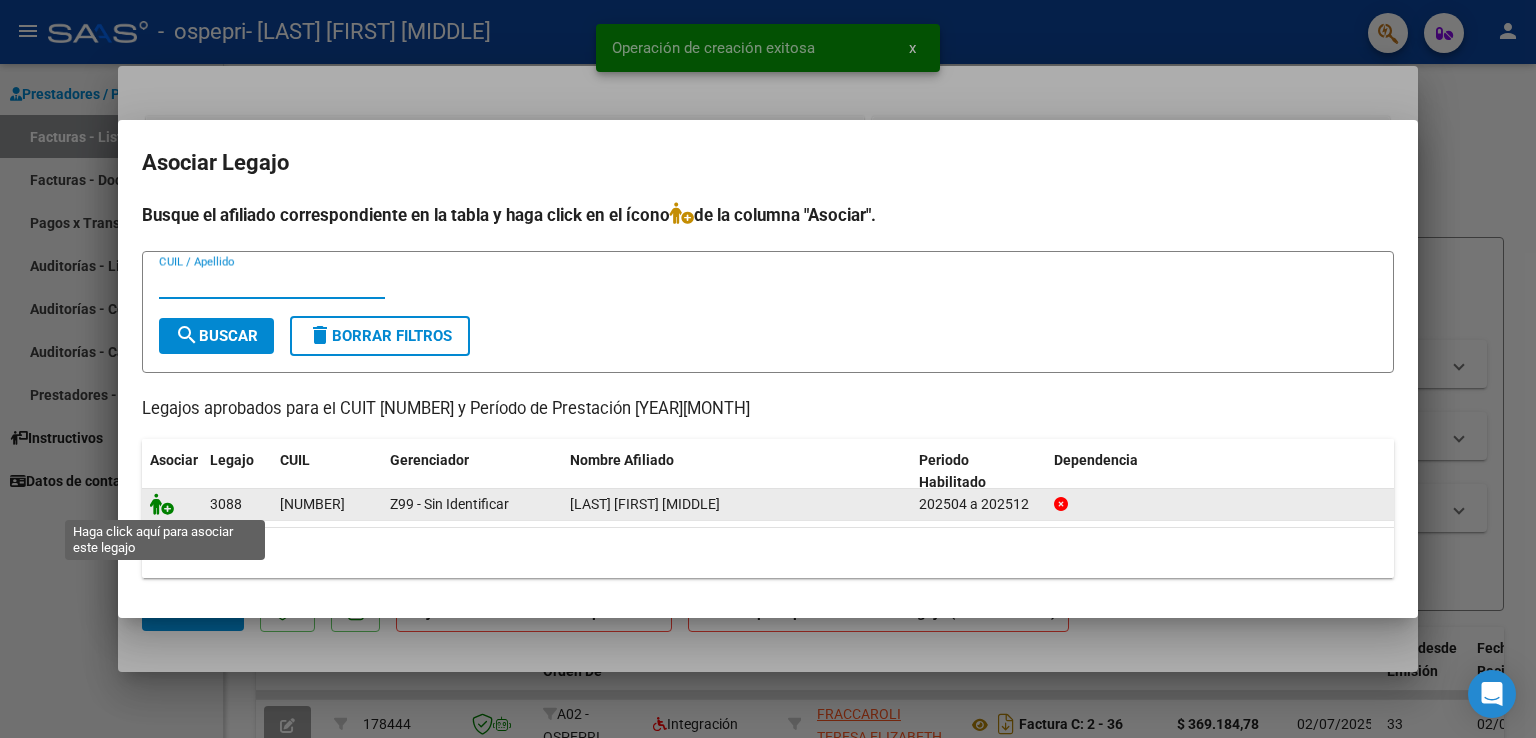 click 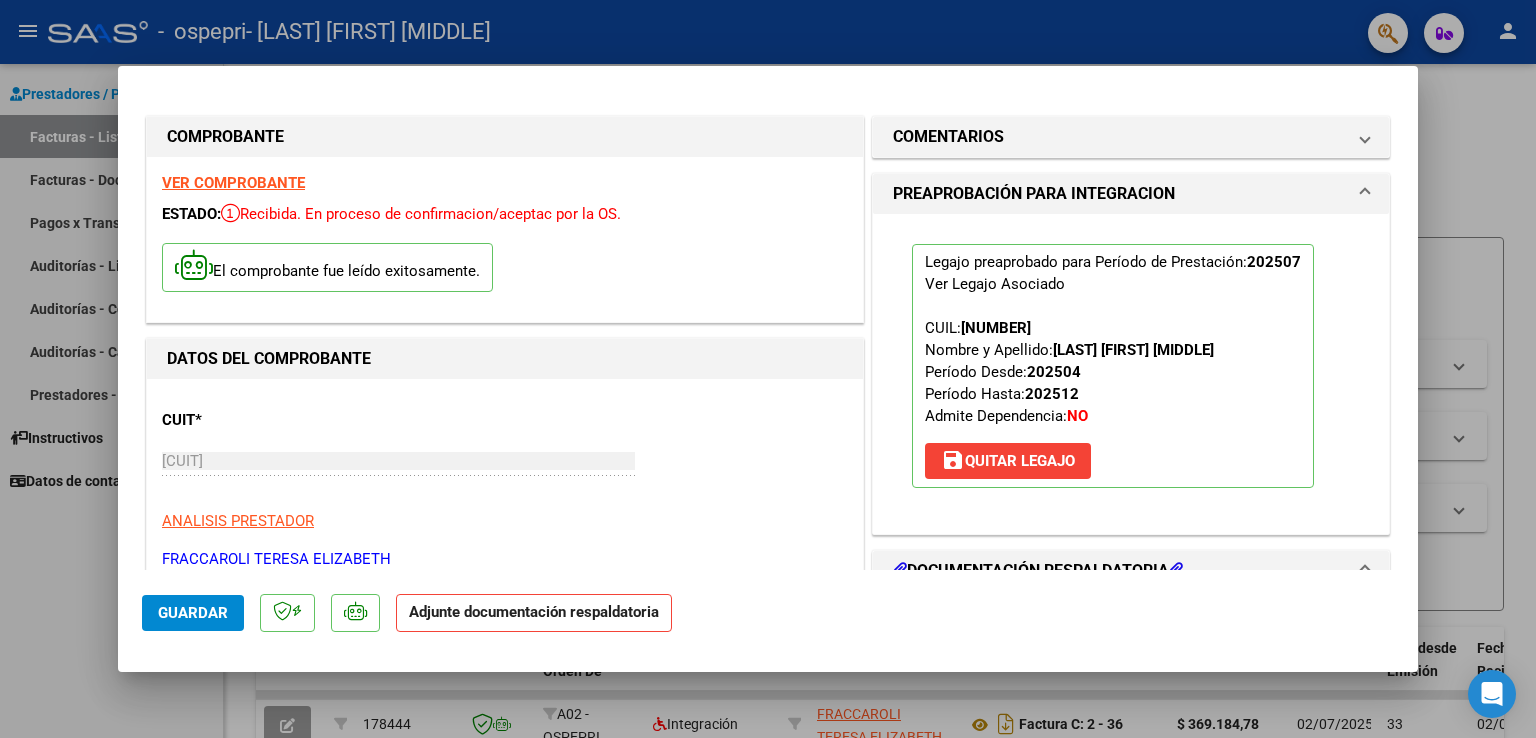 scroll, scrollTop: 400, scrollLeft: 0, axis: vertical 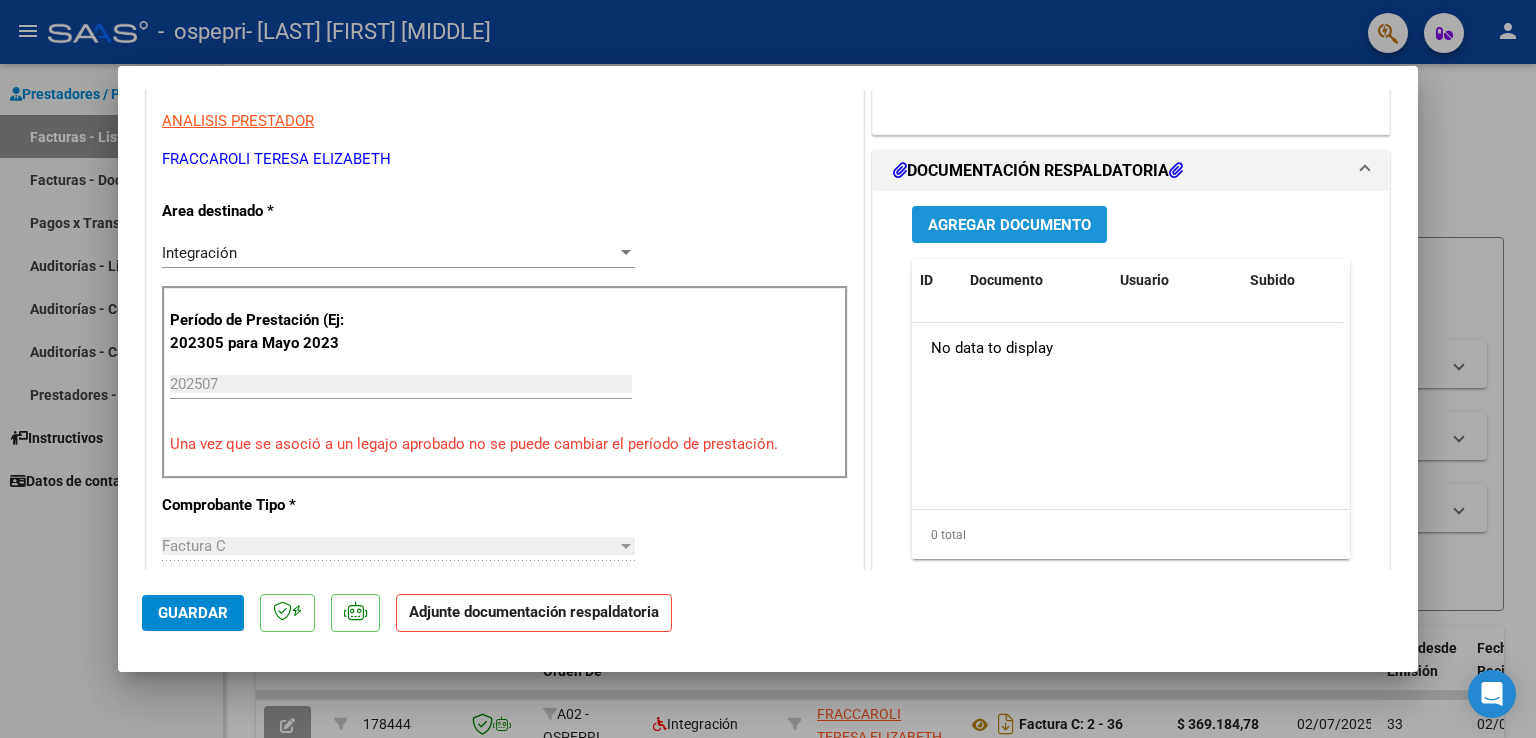 click on "Agregar Documento" at bounding box center (1009, 225) 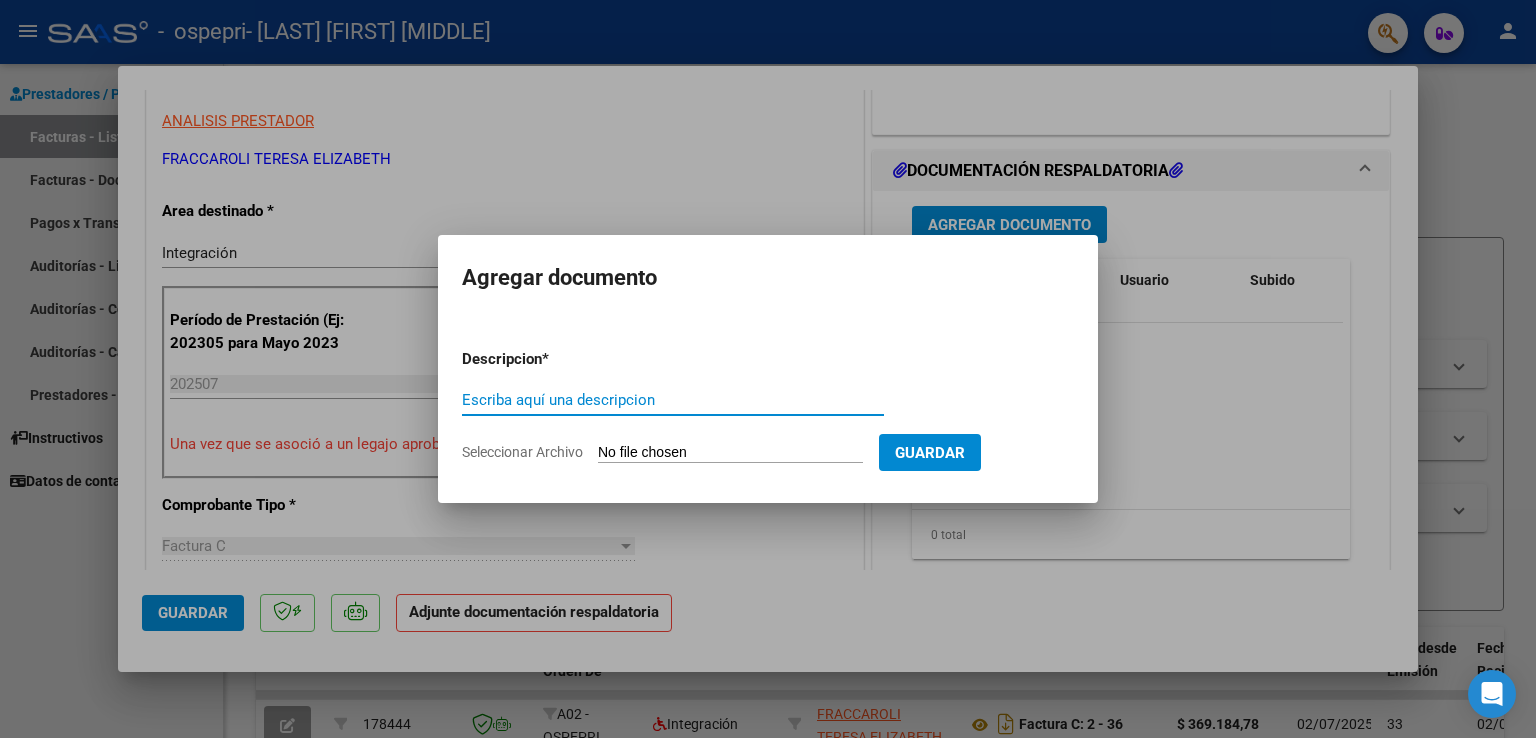 click on "Seleccionar Archivo" 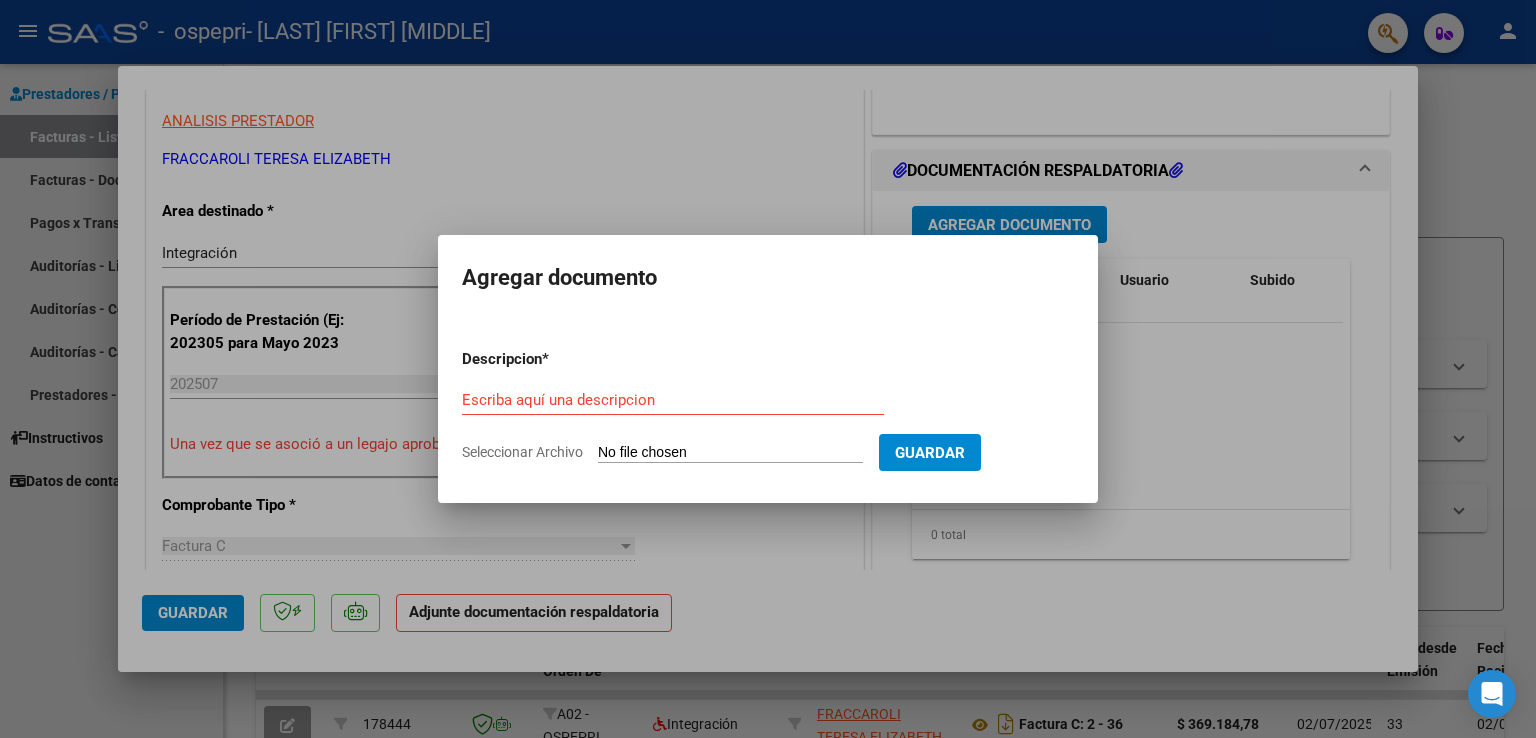 type on "C:\fakepath\[APP] [DATE] [TIME].pdf" 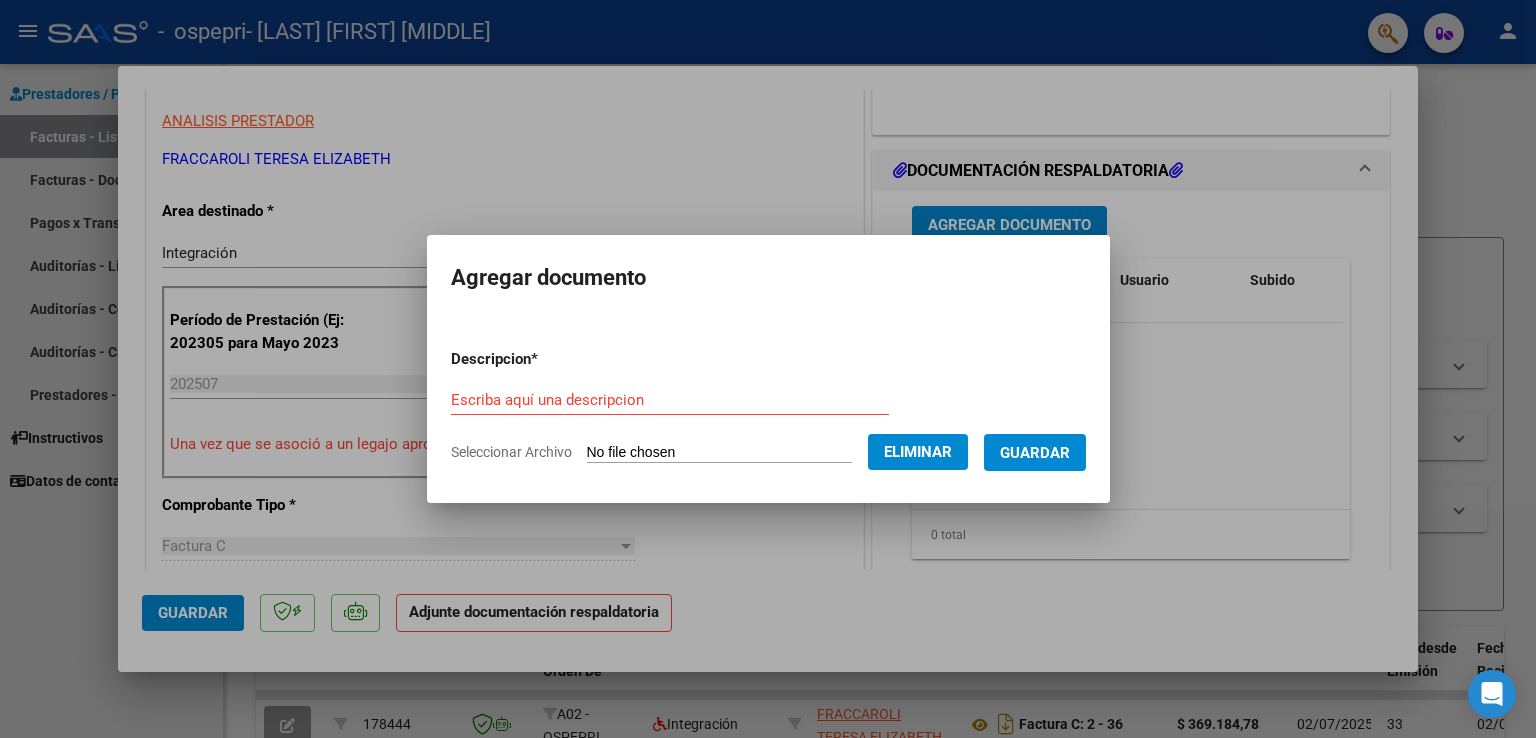 click on "Escriba aquí una descripcion" at bounding box center [670, 400] 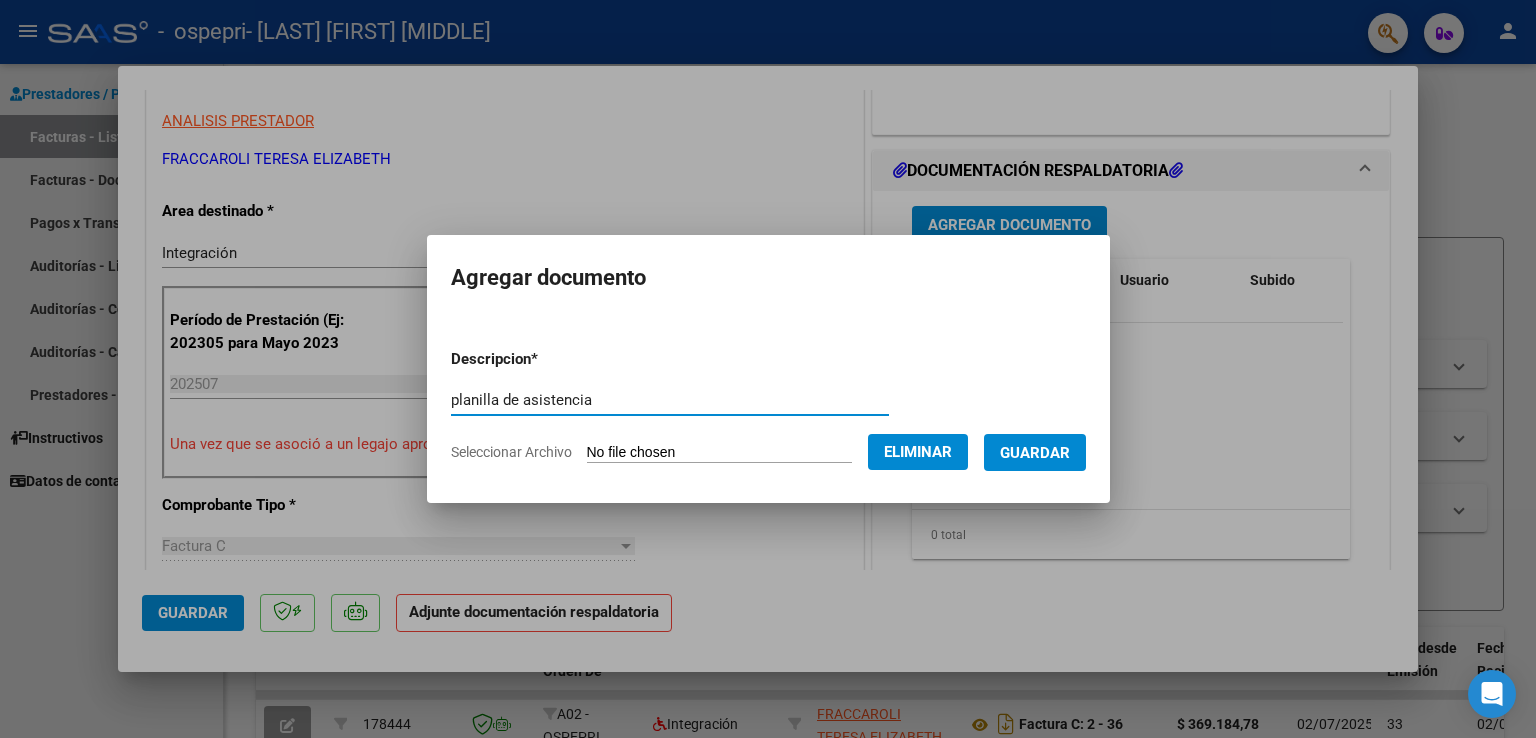 type on "planilla de asistencia" 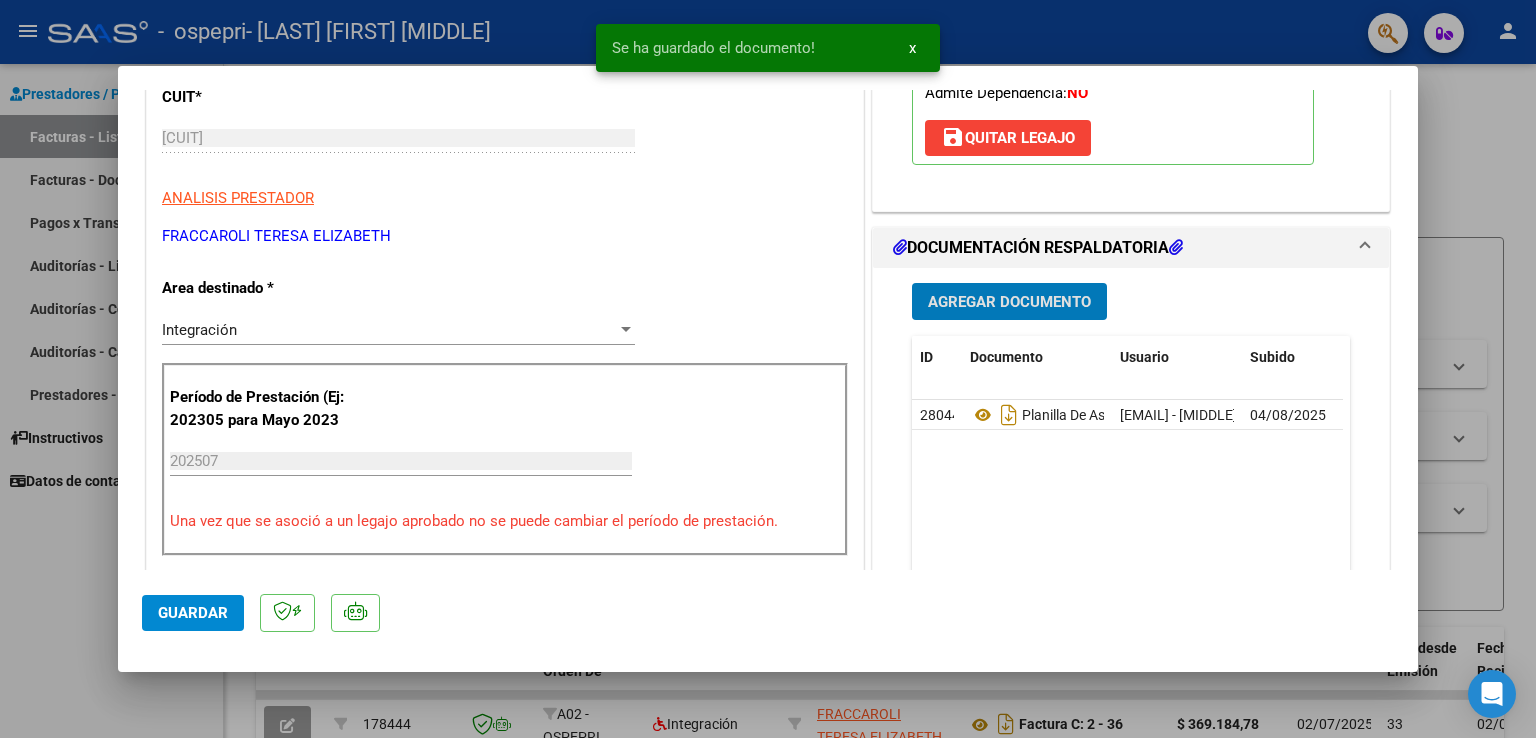 scroll, scrollTop: 300, scrollLeft: 0, axis: vertical 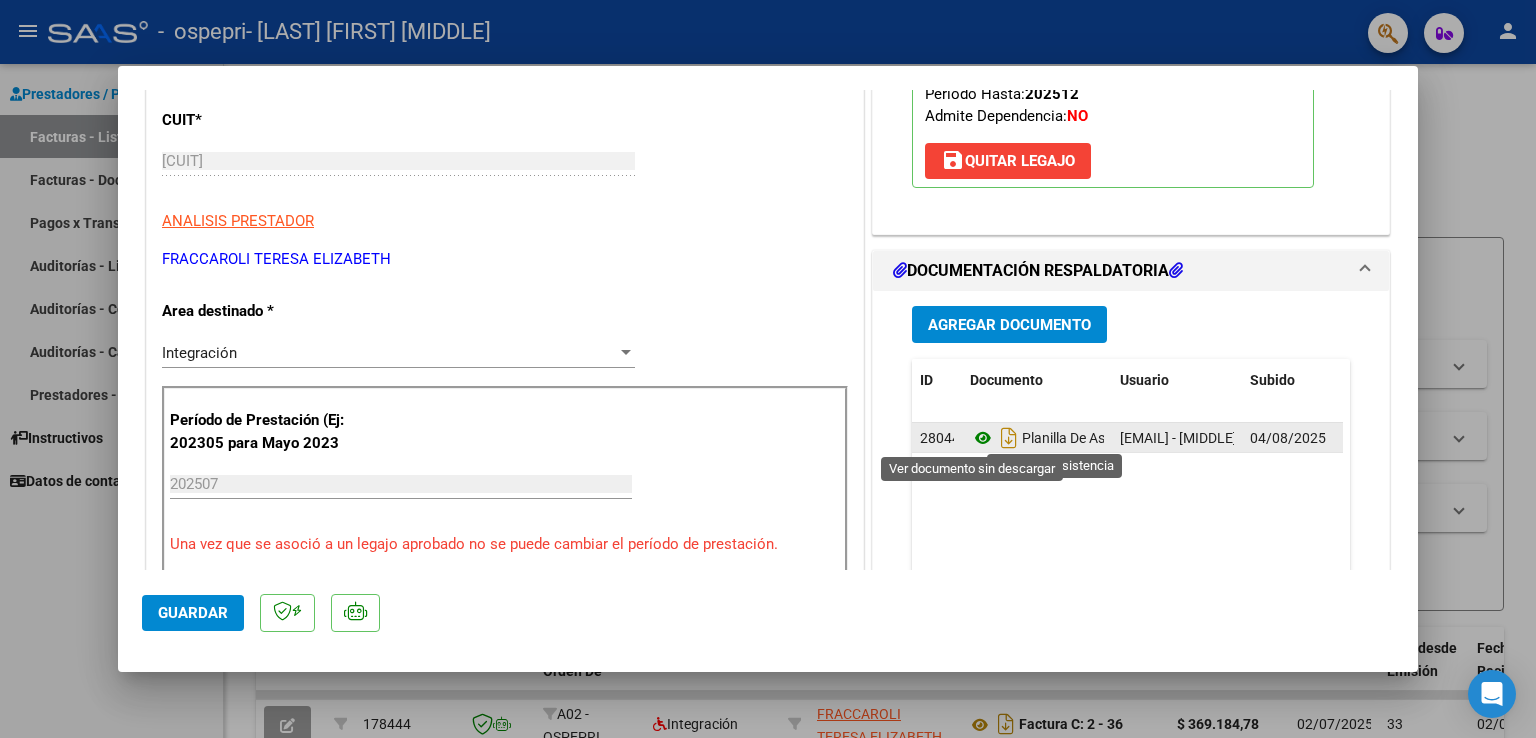 click 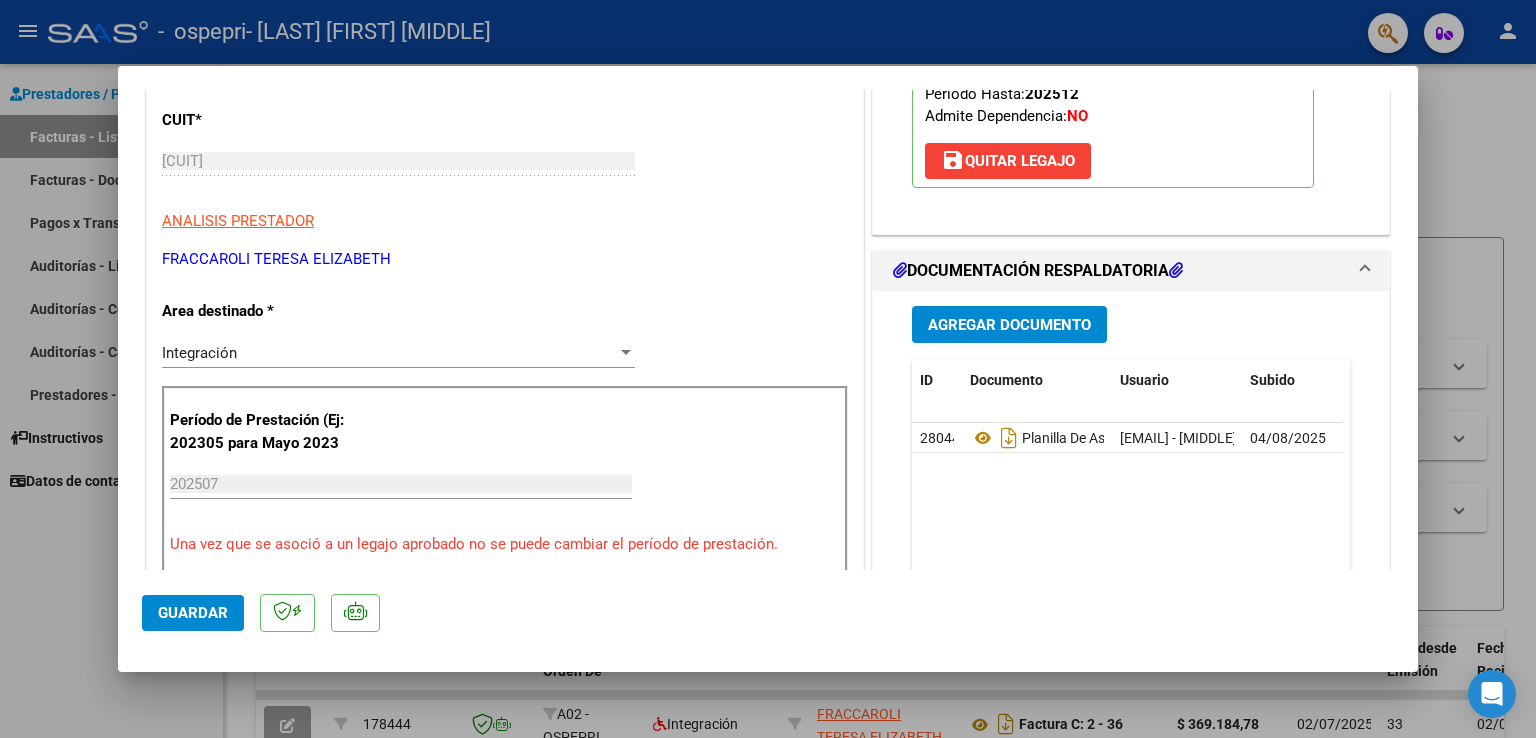 click on "Guardar" 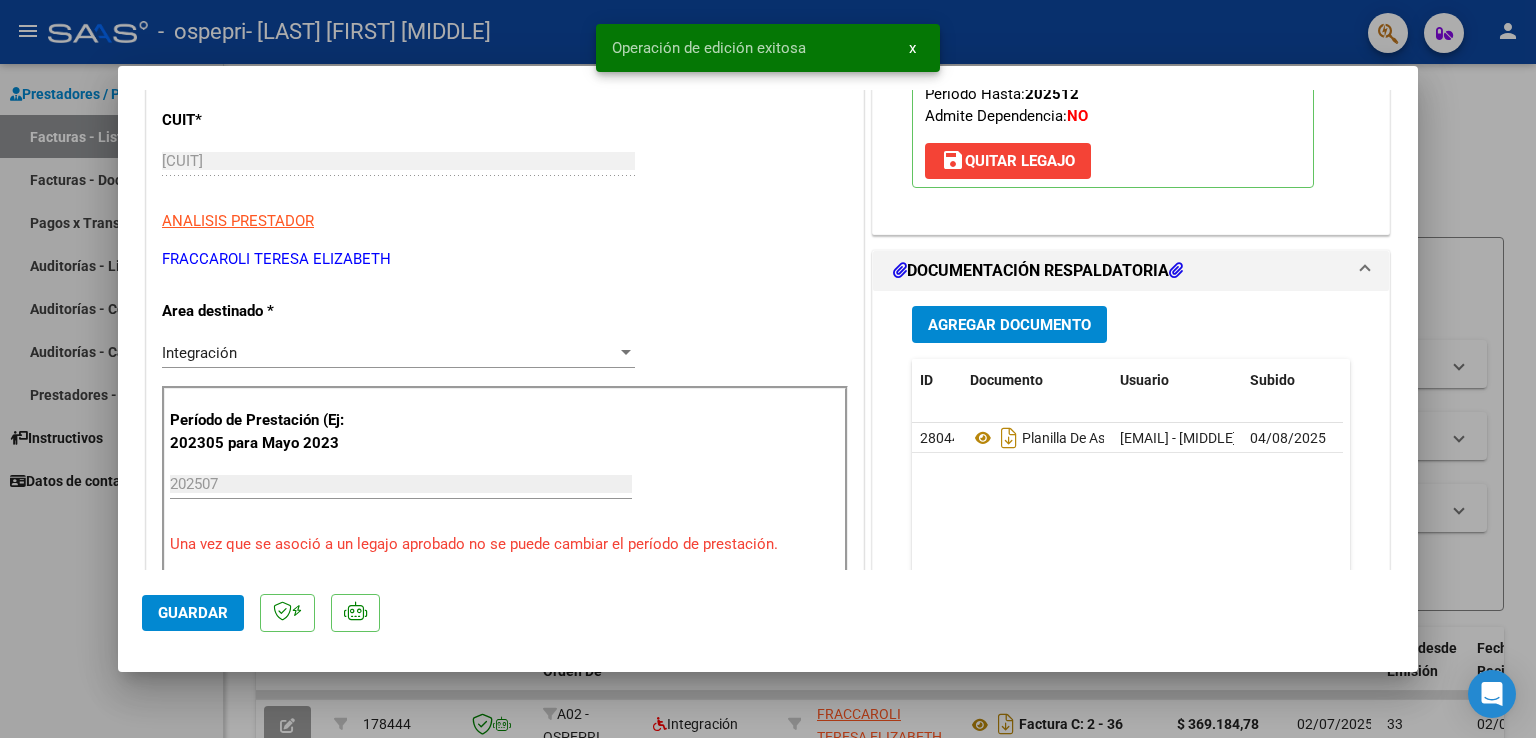 click at bounding box center (768, 369) 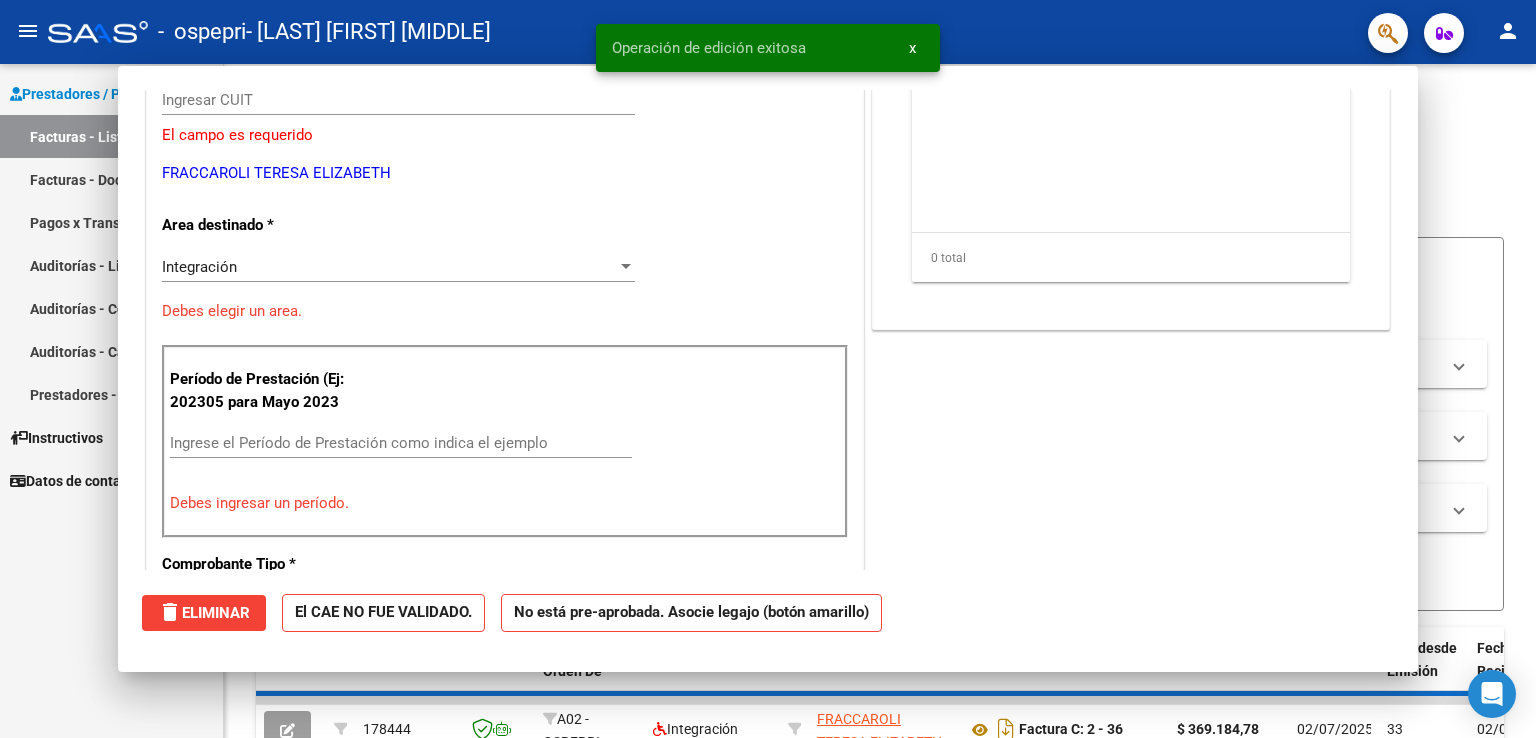 scroll, scrollTop: 239, scrollLeft: 0, axis: vertical 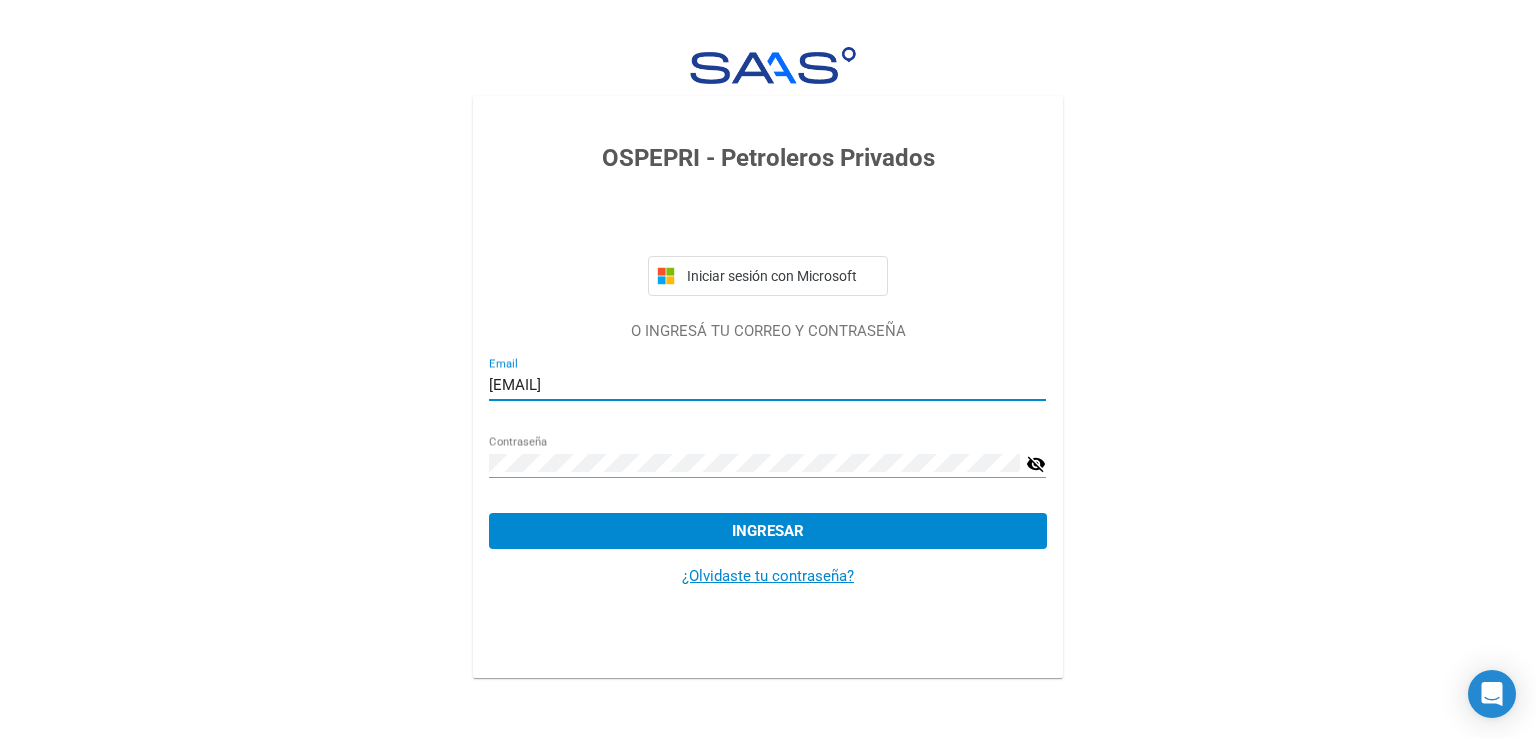 click on "[EMAIL]" at bounding box center (767, 385) 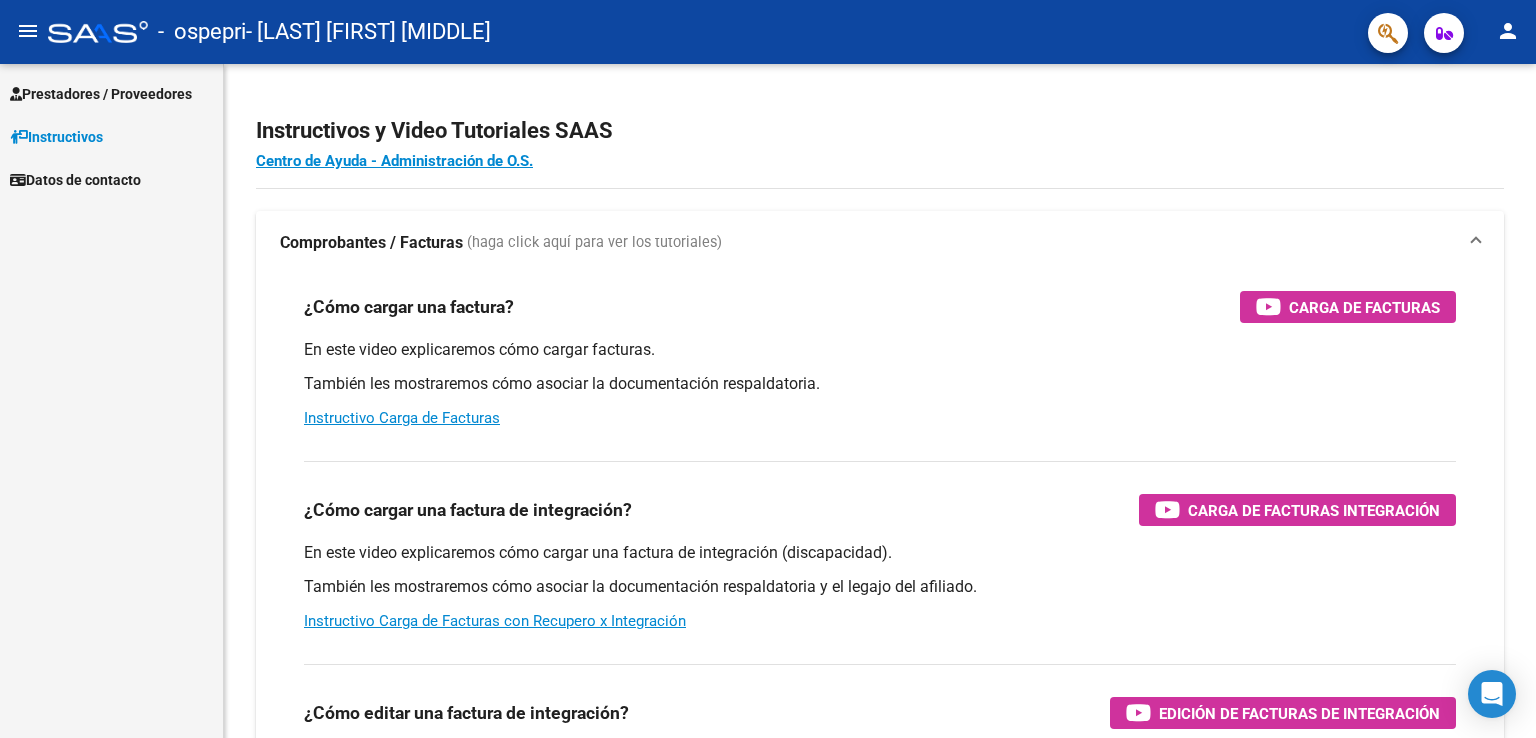 click on "Prestadores / Proveedores" at bounding box center [101, 94] 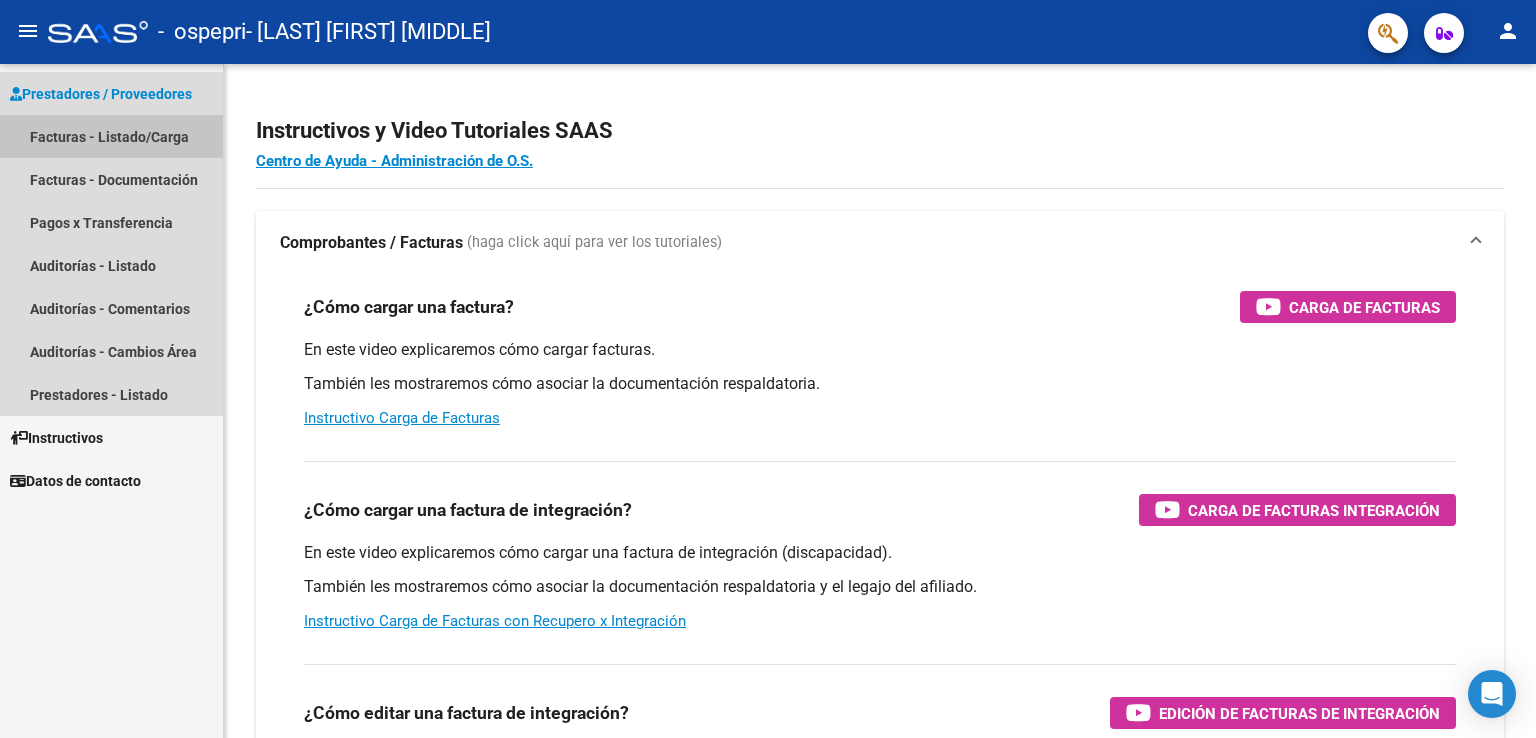 click on "Facturas - Listado/Carga" at bounding box center (111, 136) 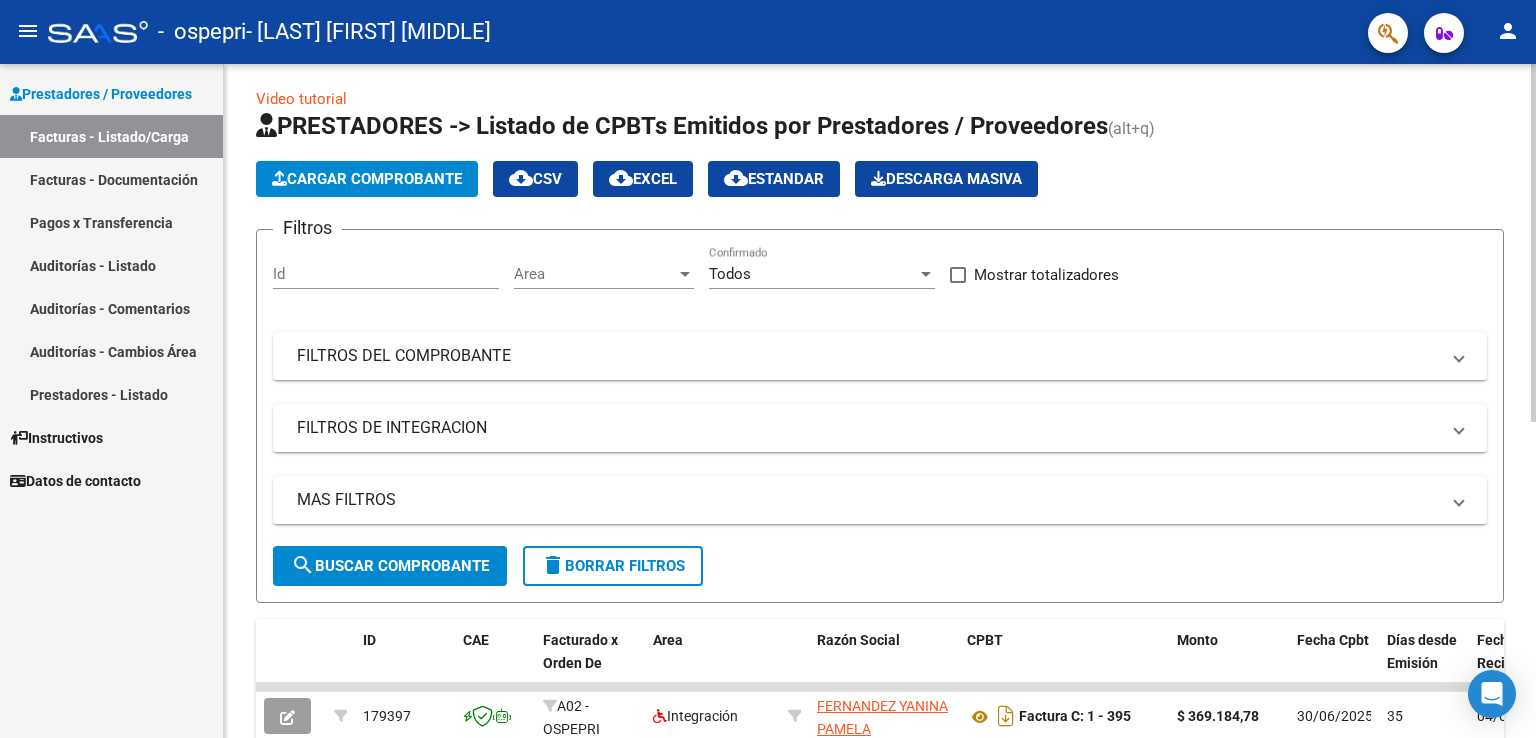 scroll, scrollTop: 0, scrollLeft: 0, axis: both 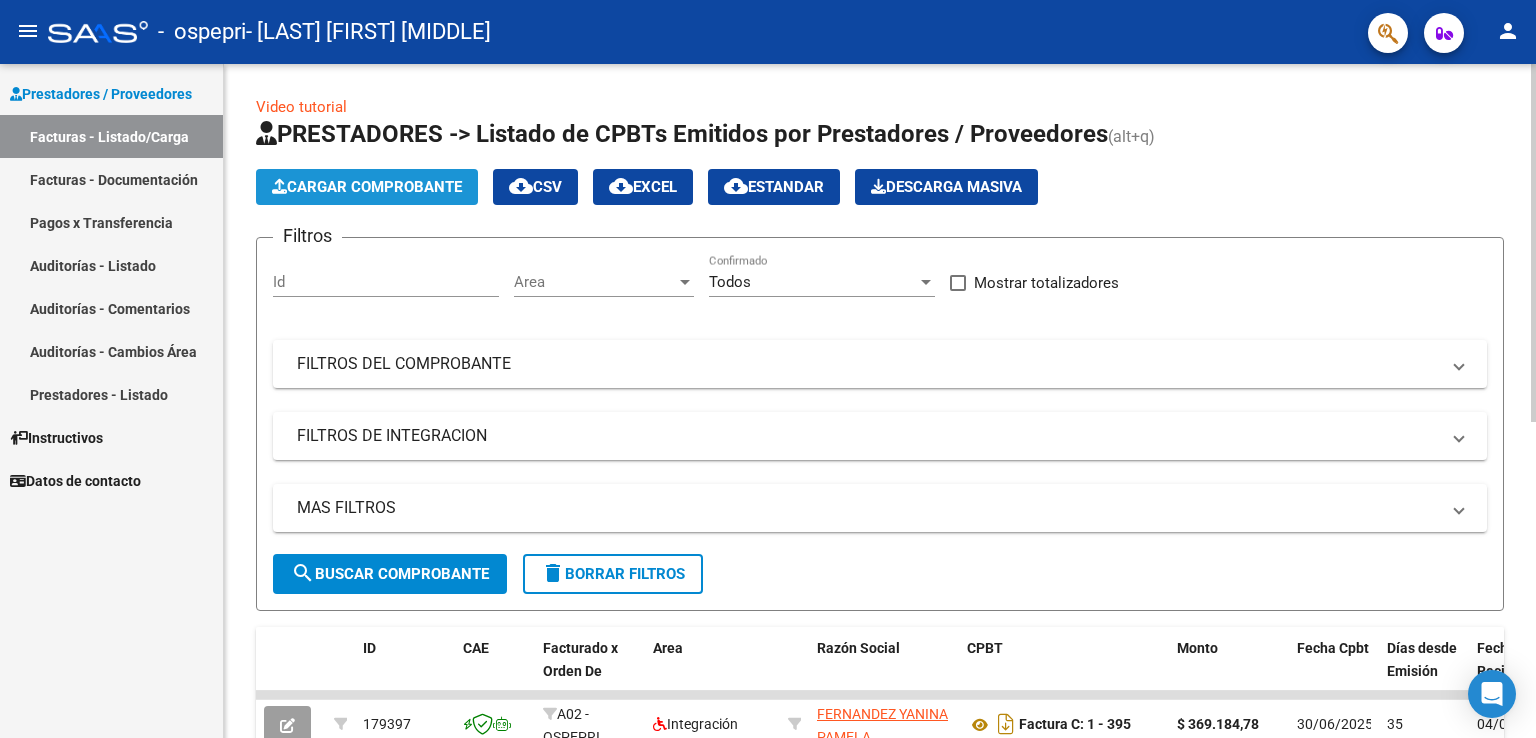 click on "Cargar Comprobante" 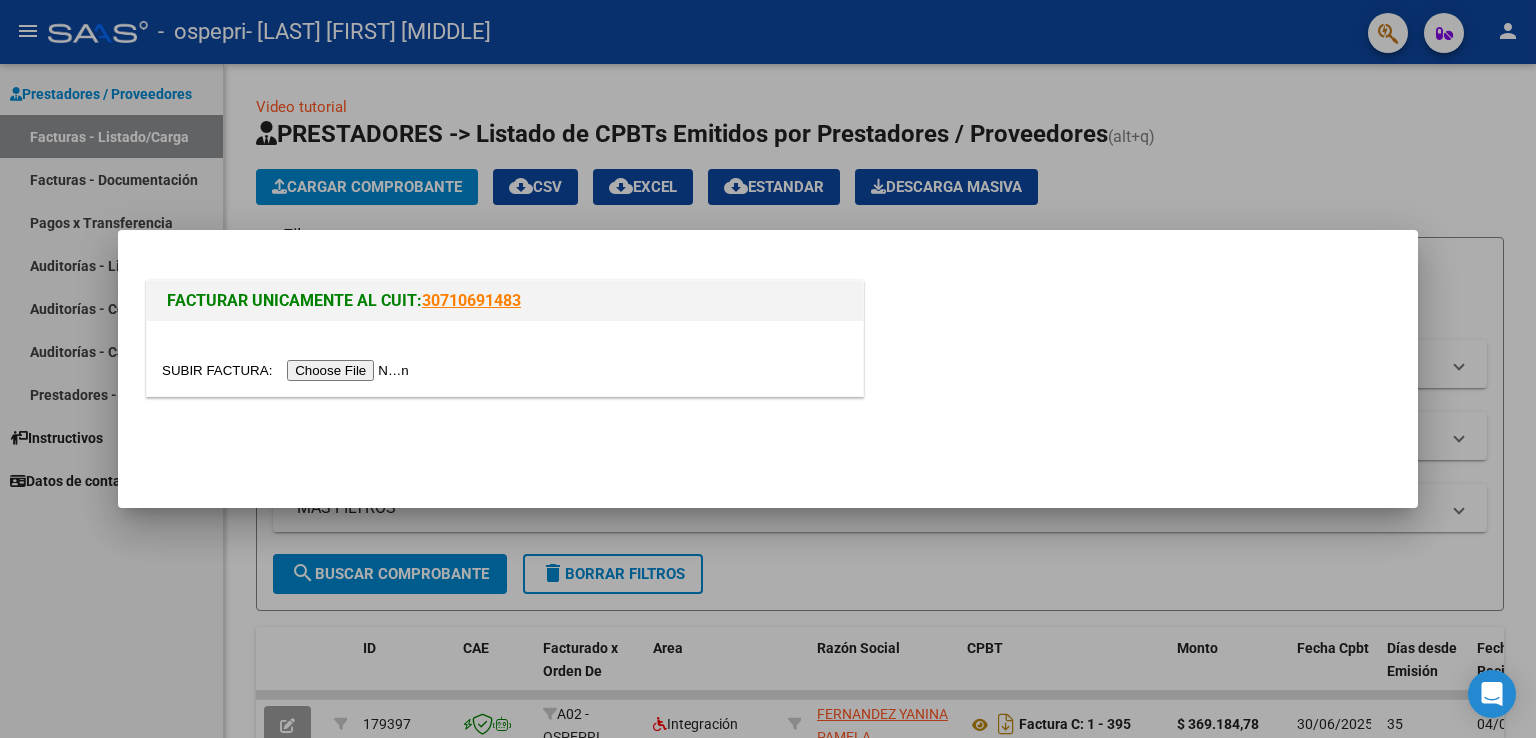 click at bounding box center (288, 370) 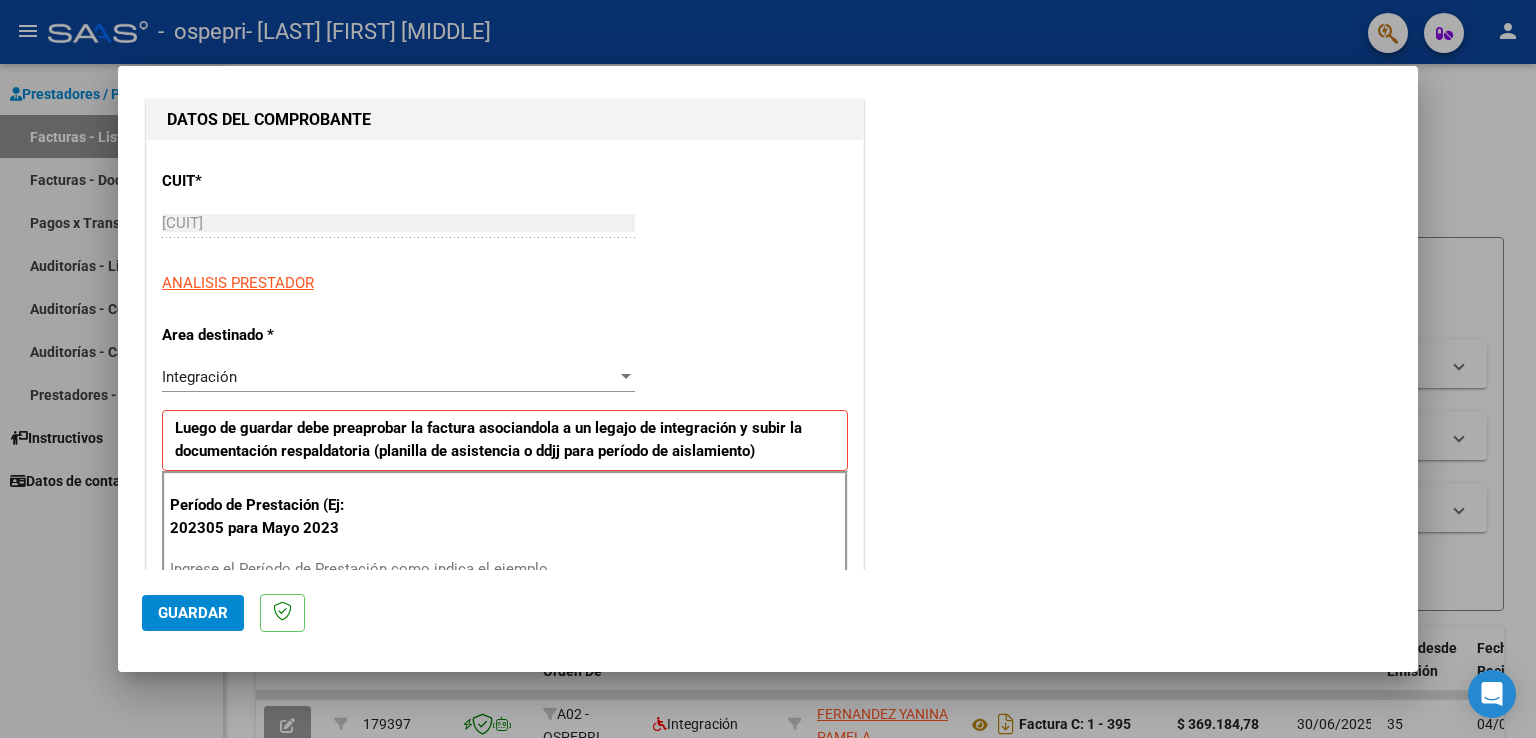 scroll, scrollTop: 400, scrollLeft: 0, axis: vertical 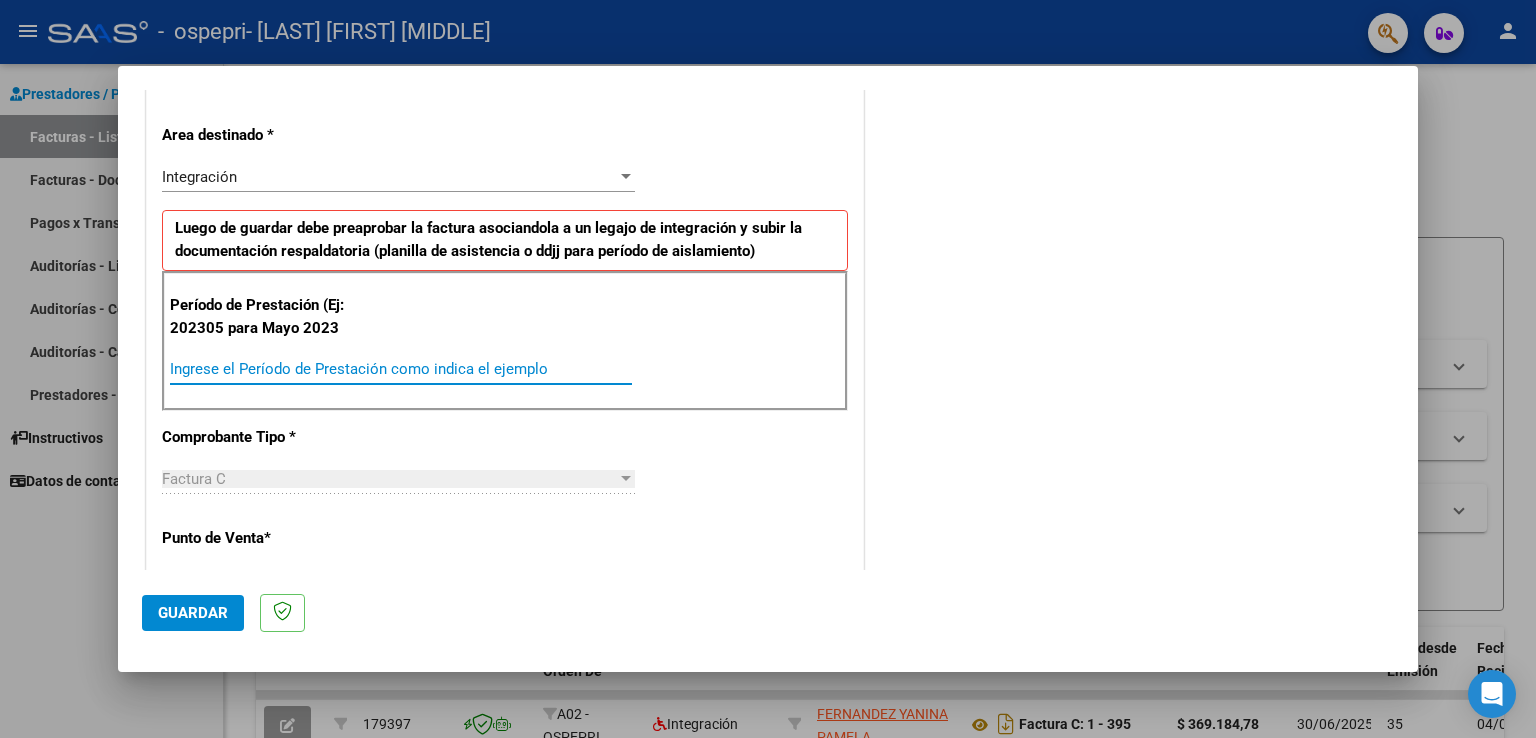 click on "Ingrese el Período de Prestación como indica el ejemplo" at bounding box center (401, 369) 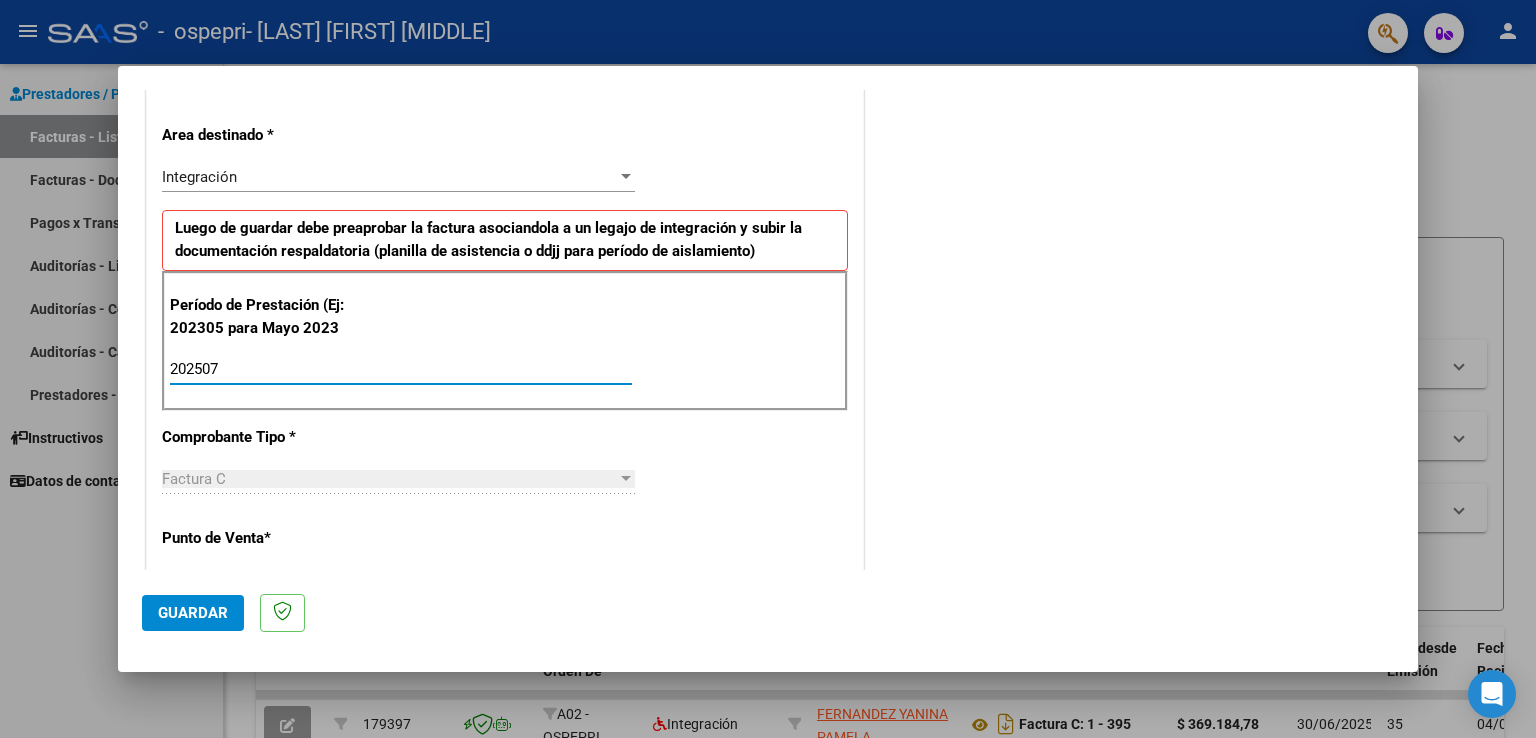 type on "202507" 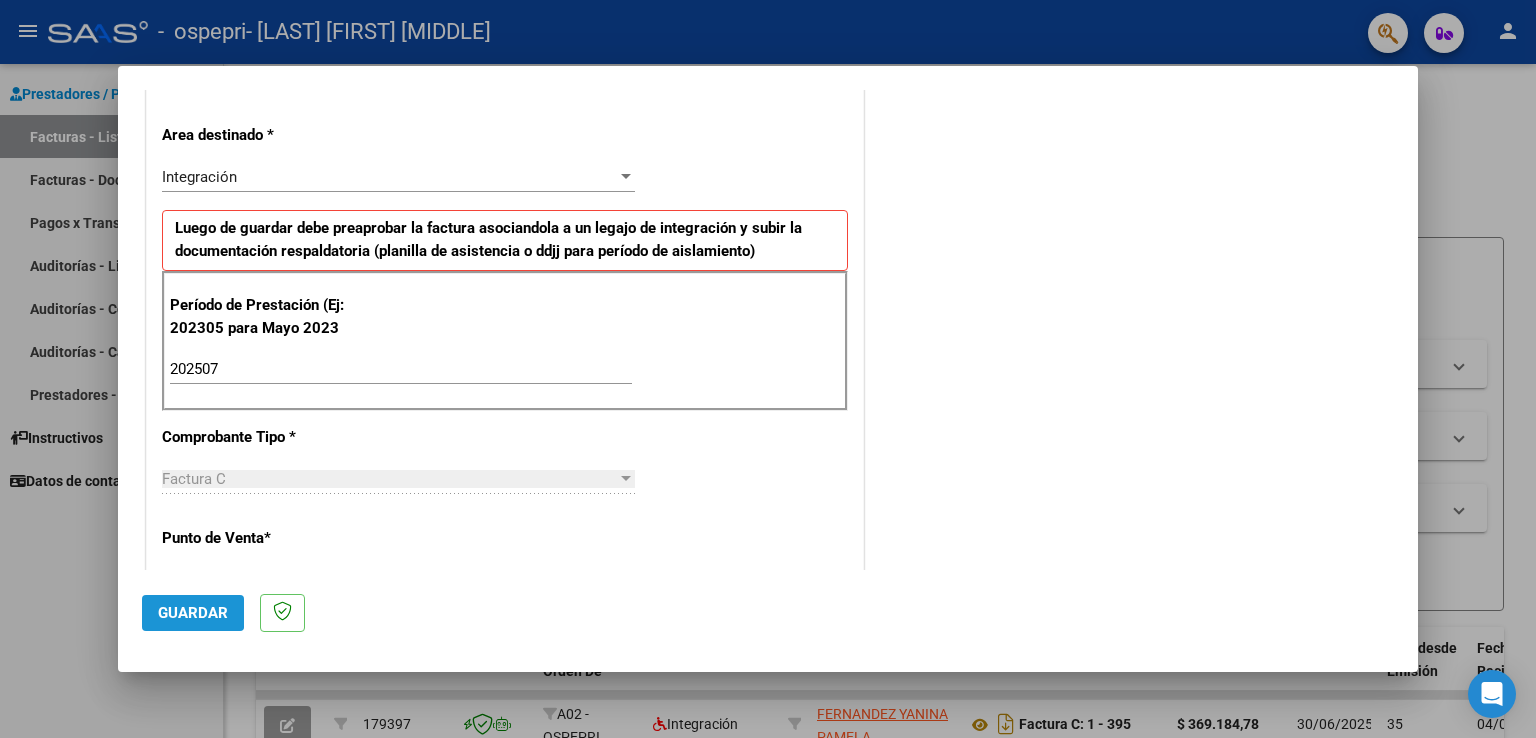 click on "Guardar" 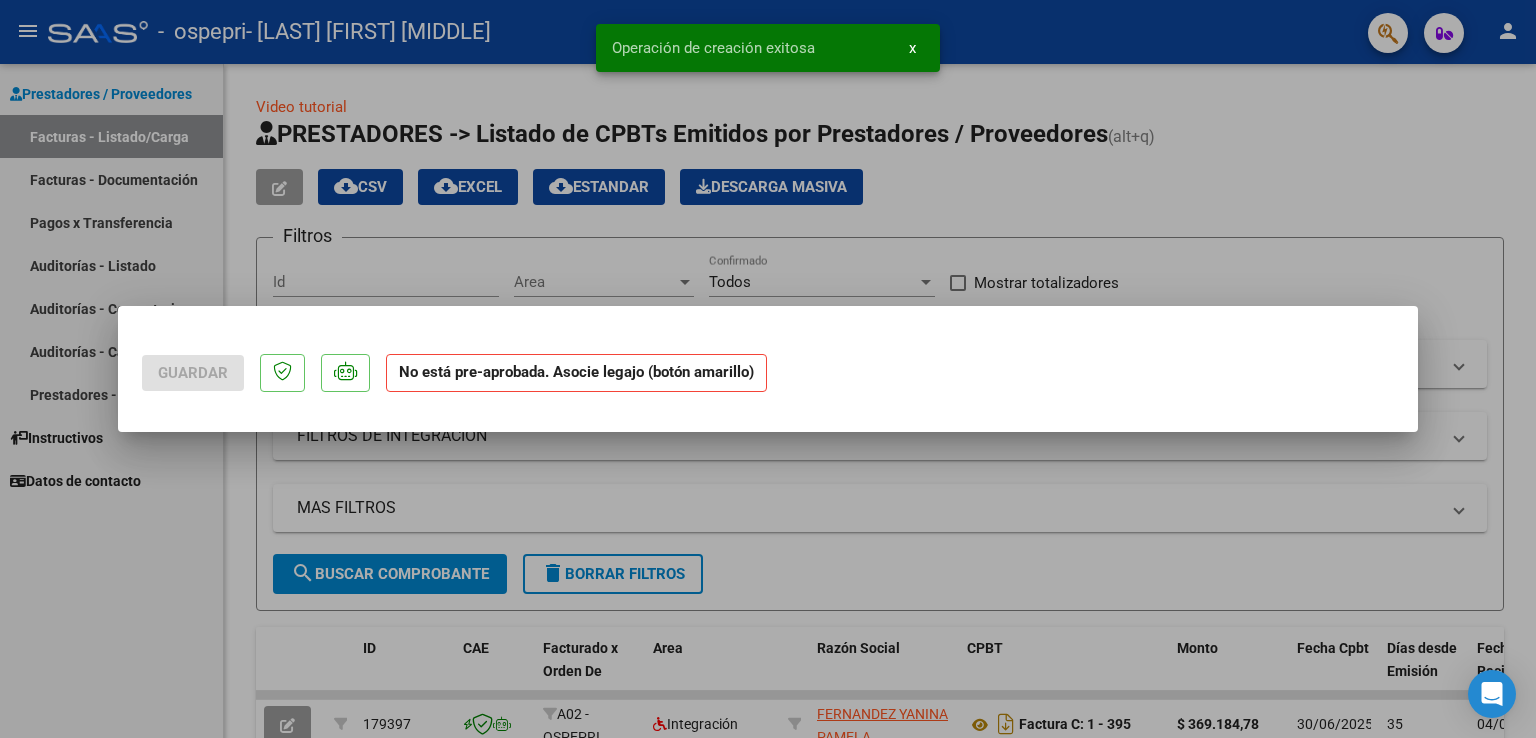scroll, scrollTop: 0, scrollLeft: 0, axis: both 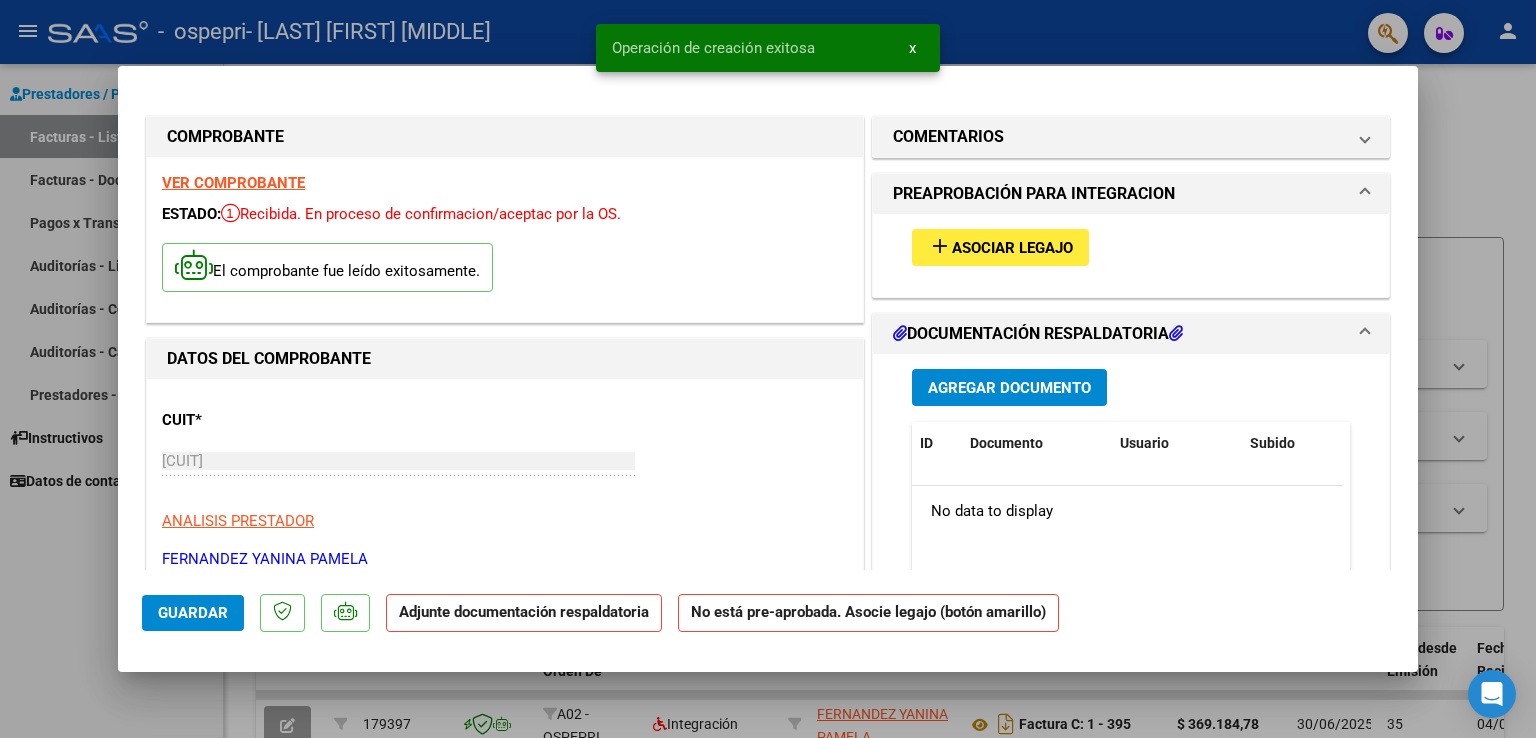 click on "Asociar Legajo" at bounding box center (1012, 248) 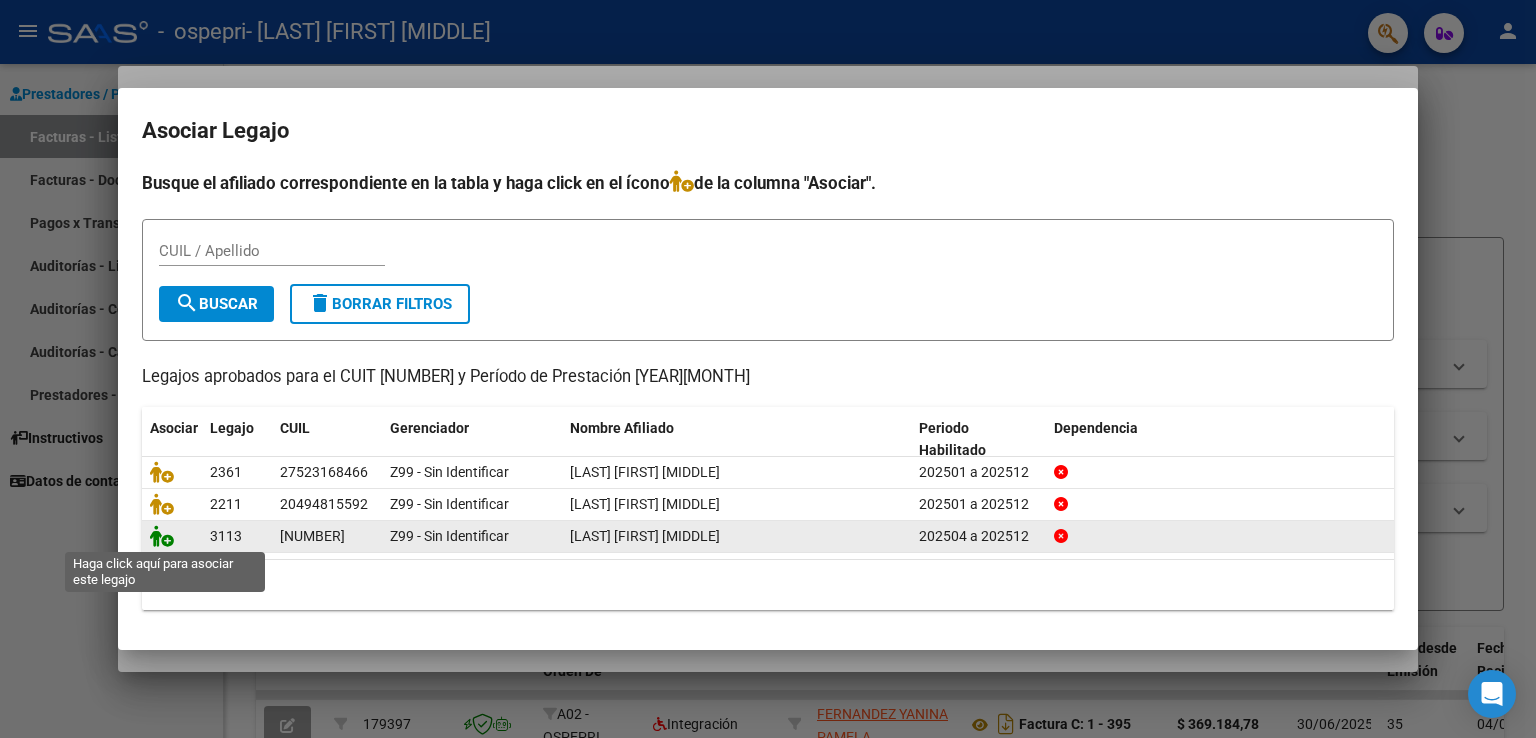 click 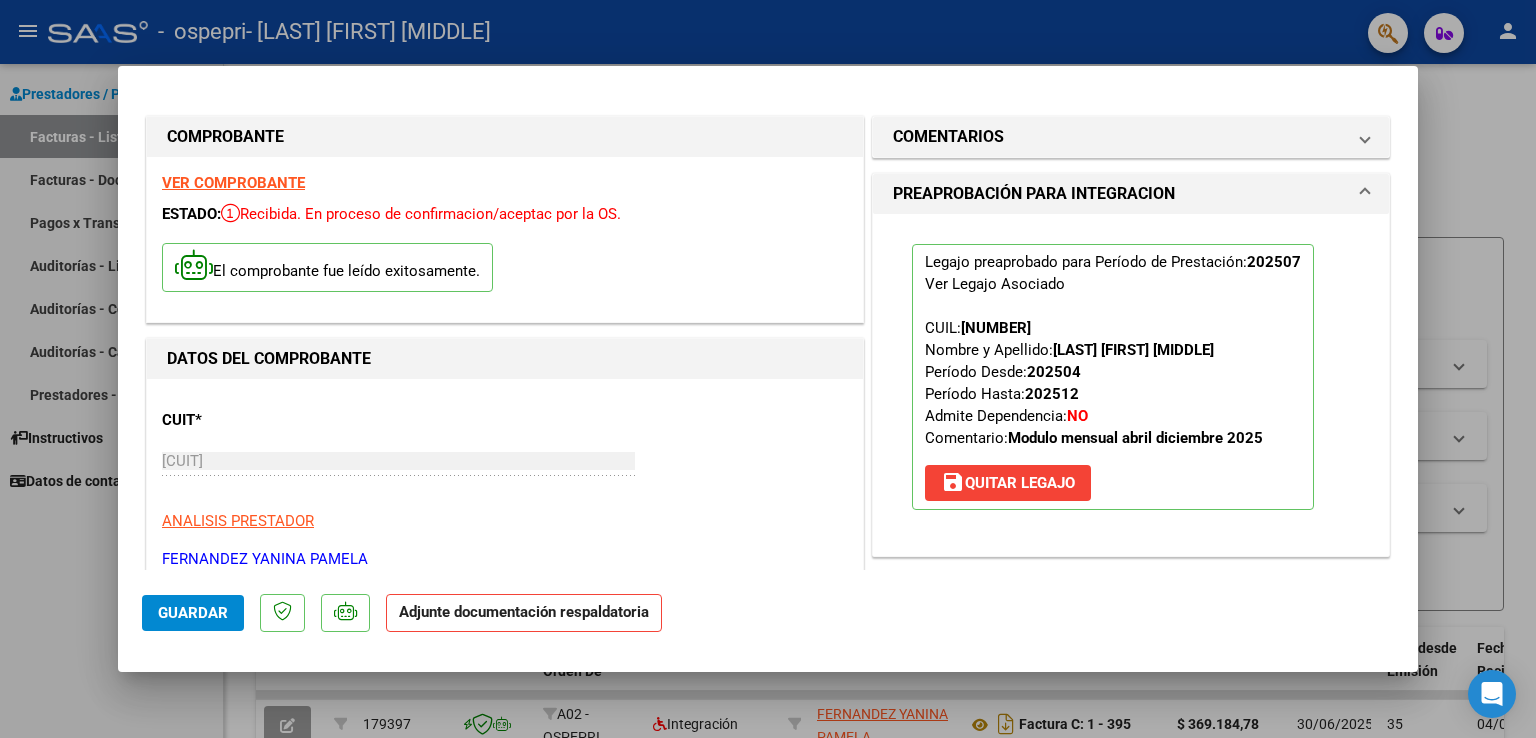 scroll, scrollTop: 400, scrollLeft: 0, axis: vertical 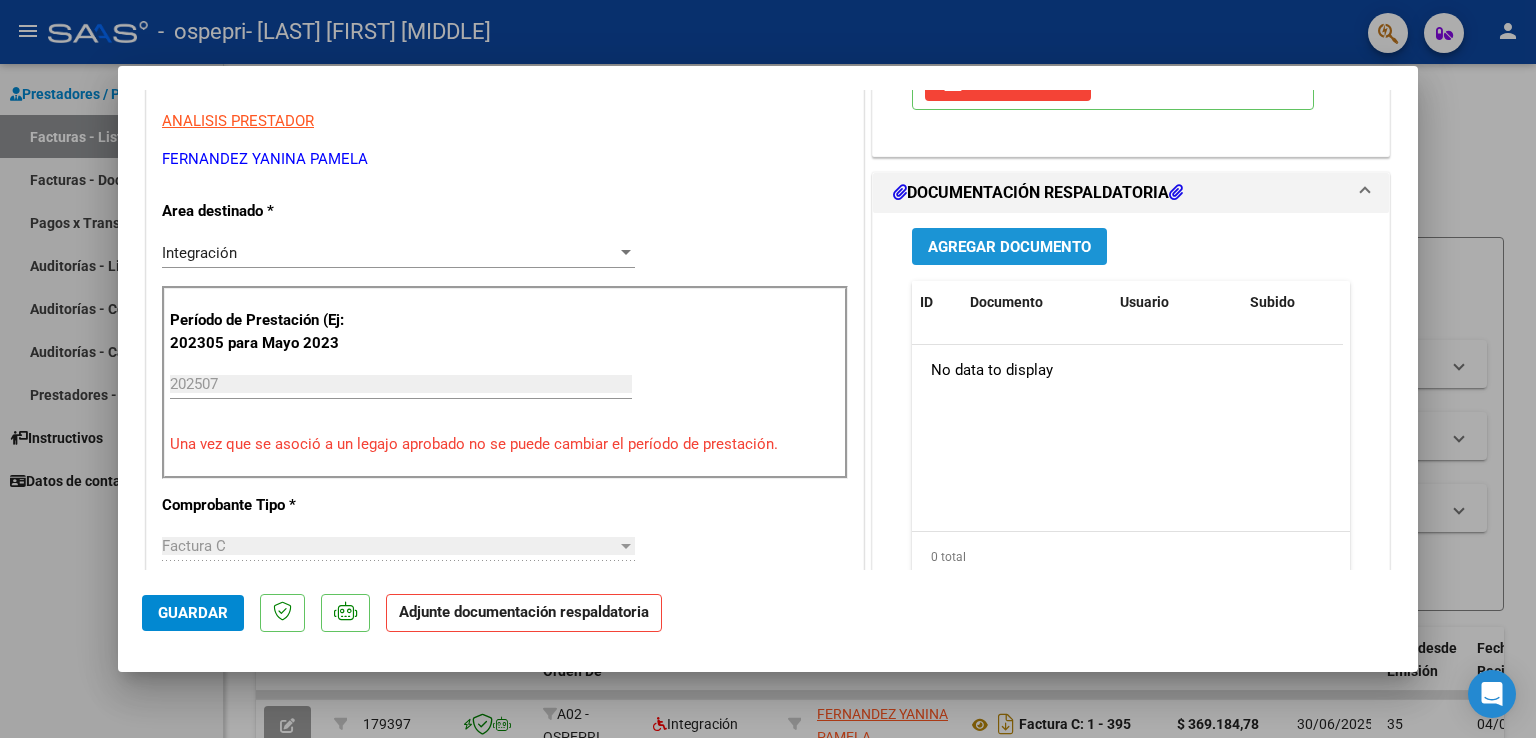 click on "Agregar Documento" at bounding box center (1009, 247) 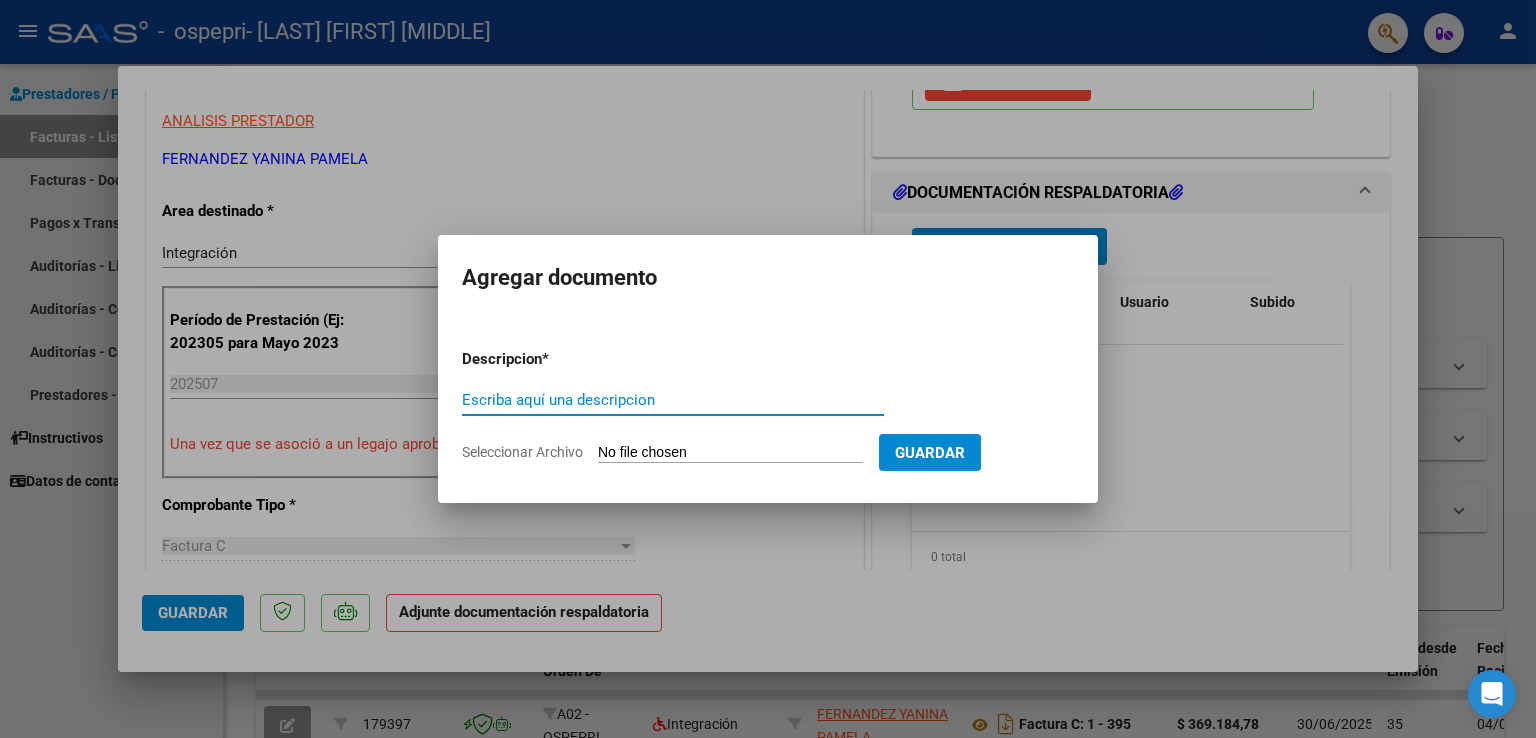 click on "Seleccionar Archivo" 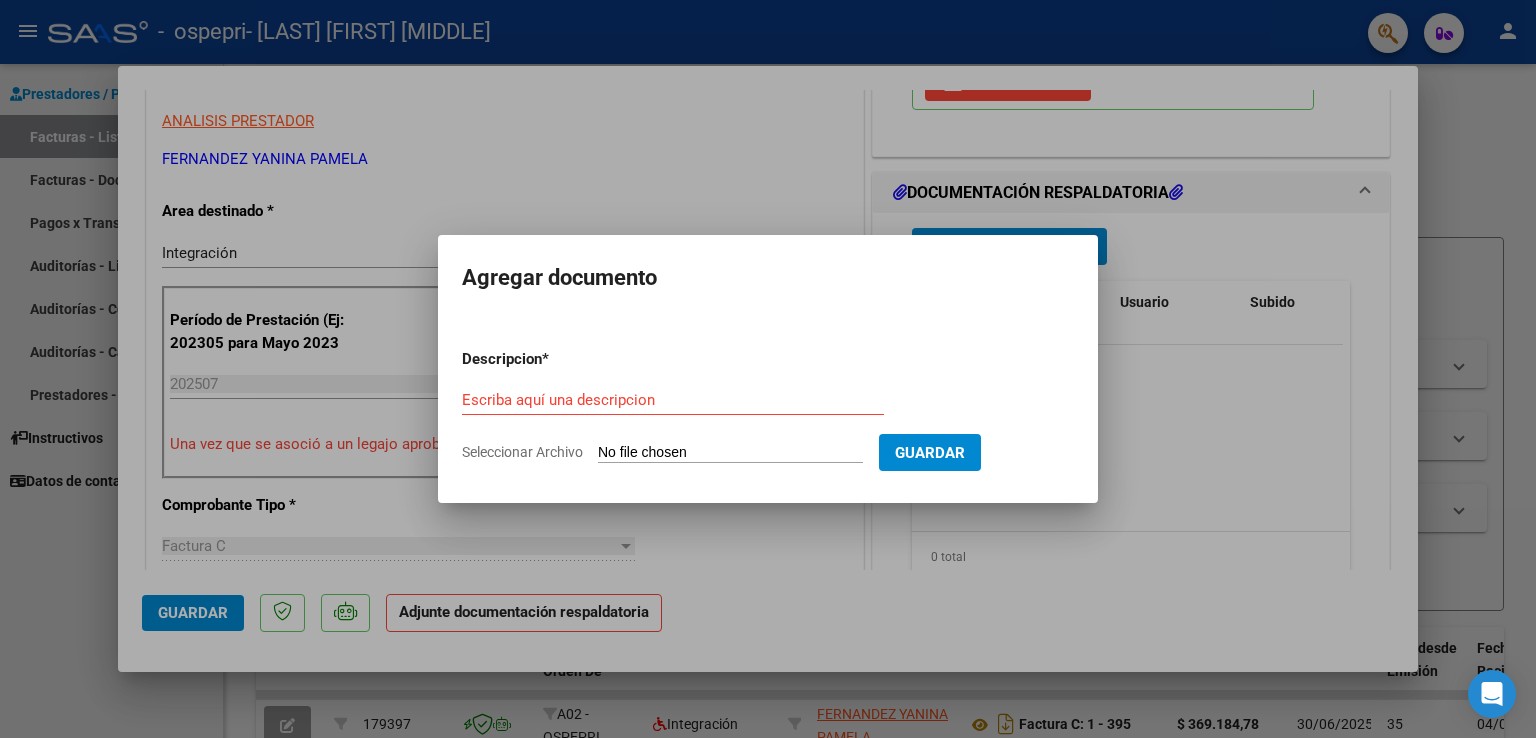 type on "C:\fakepath\[APP] [DATE] [TIME].jpeg" 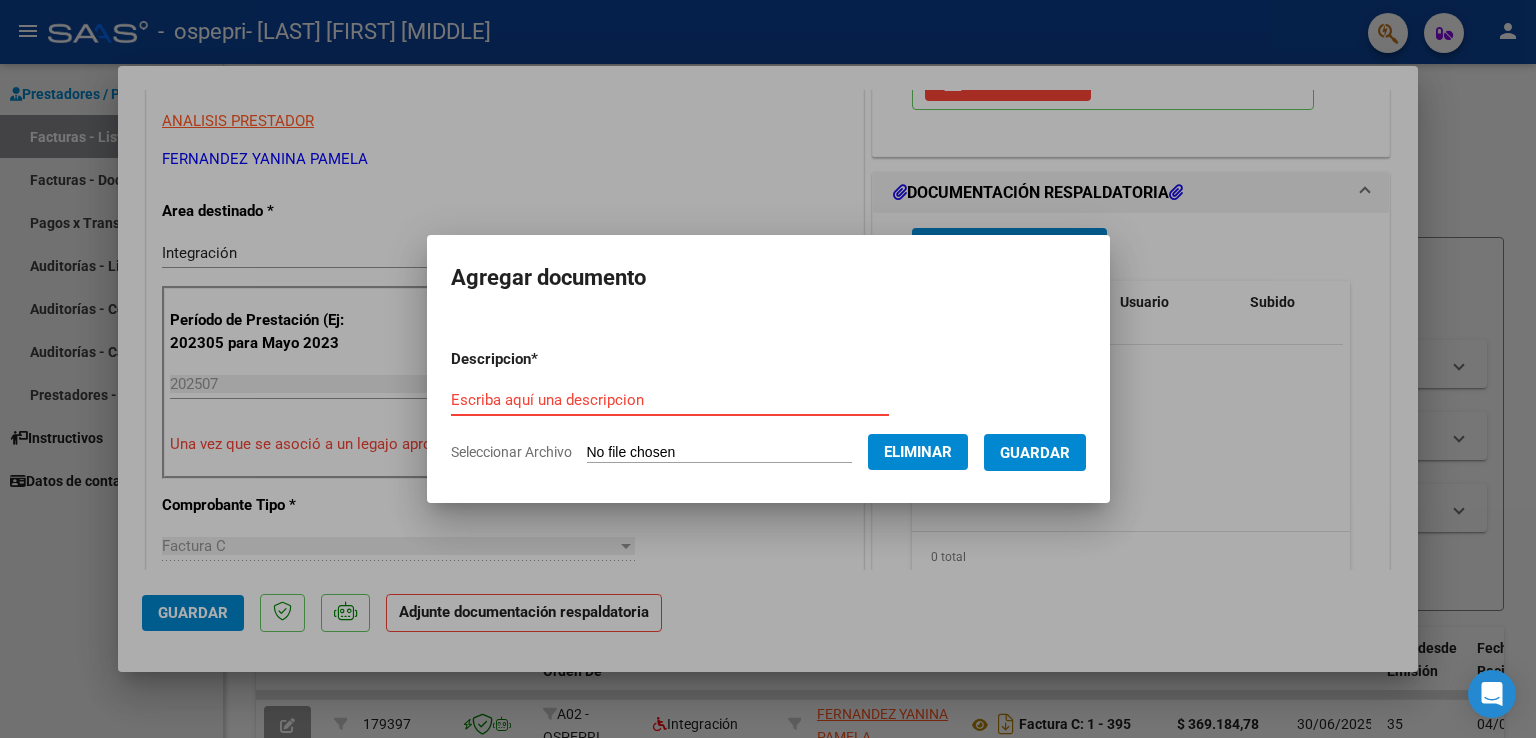 click on "Escriba aquí una descripcion" at bounding box center [670, 400] 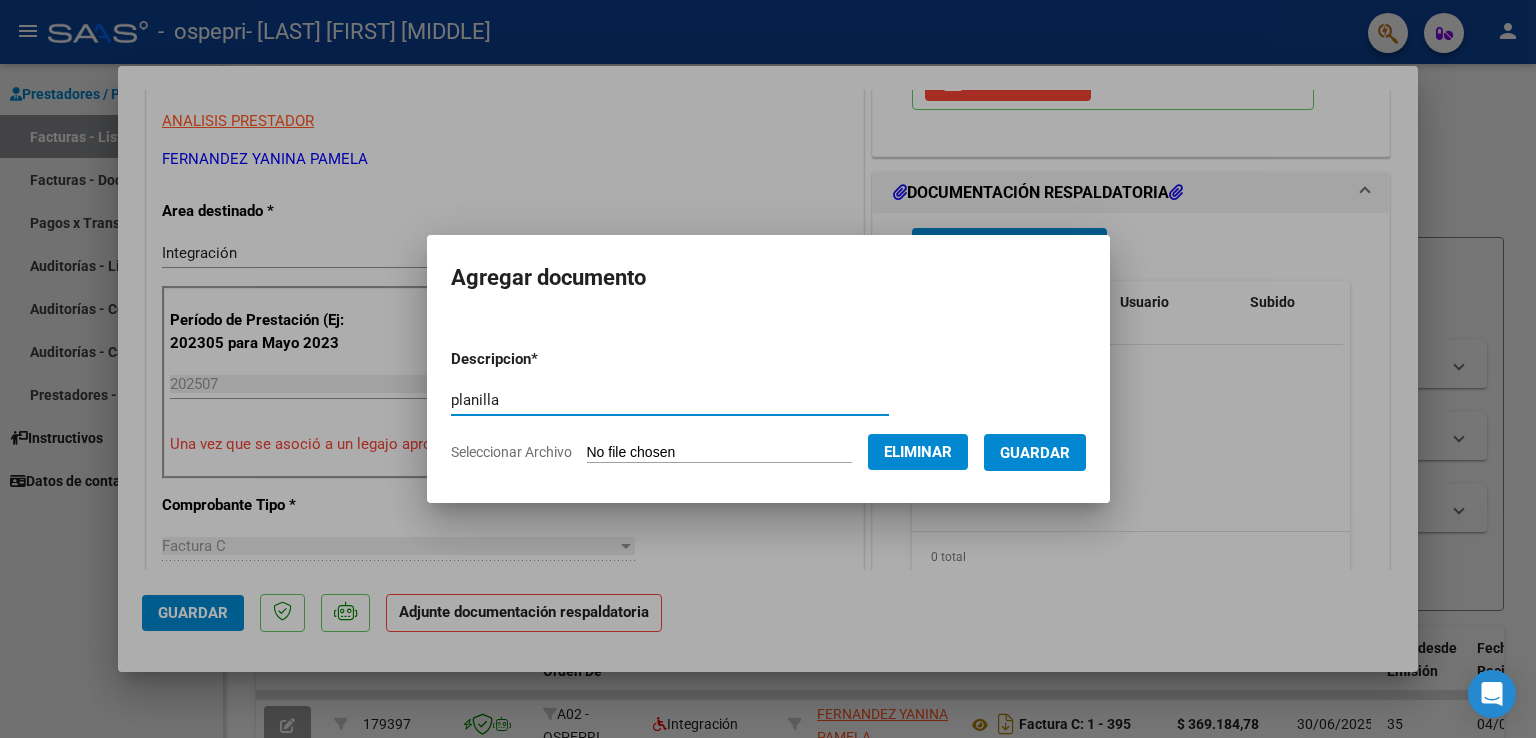 type on "planilla" 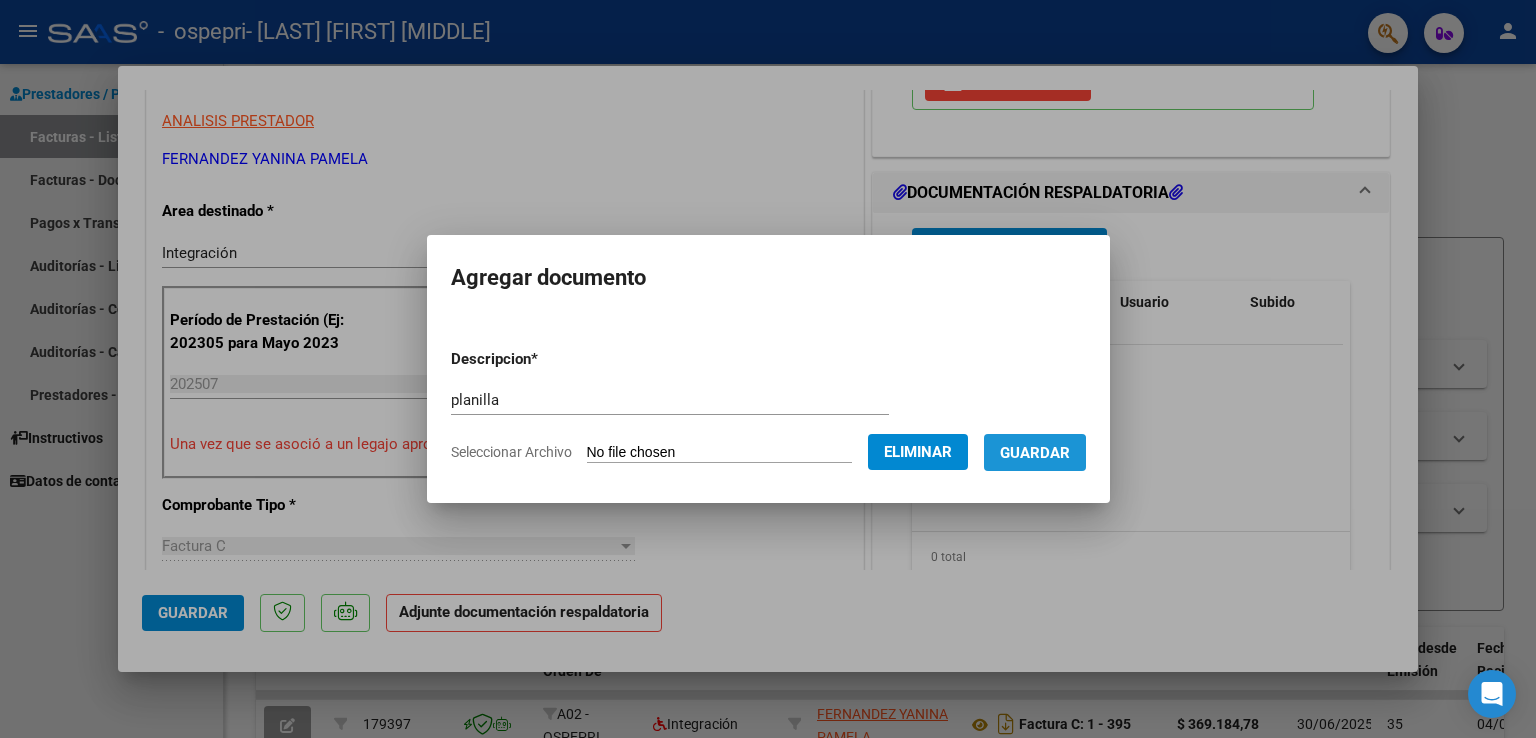 click on "Guardar" at bounding box center [1035, 453] 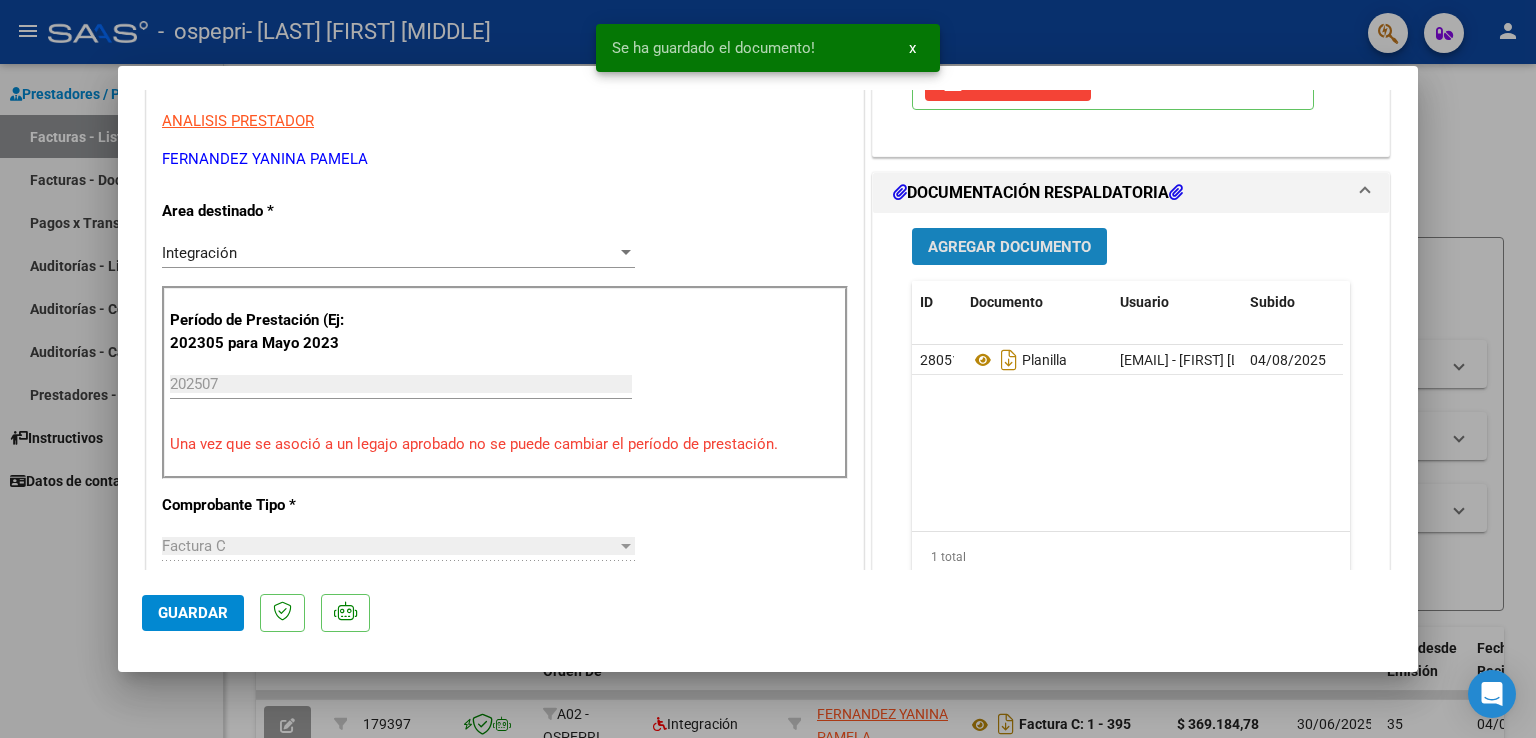 click on "Agregar Documento" at bounding box center (1009, 247) 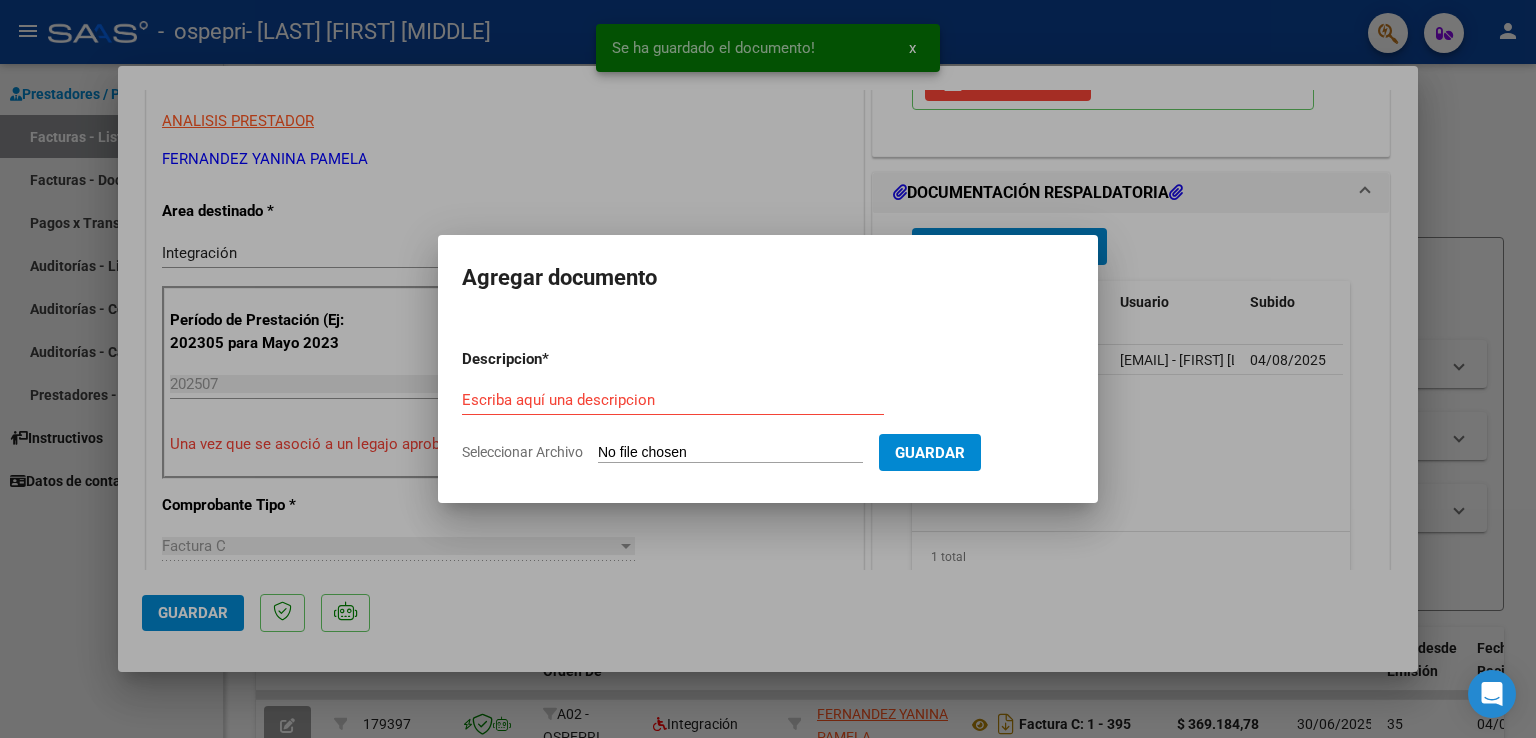 click on "Seleccionar Archivo" 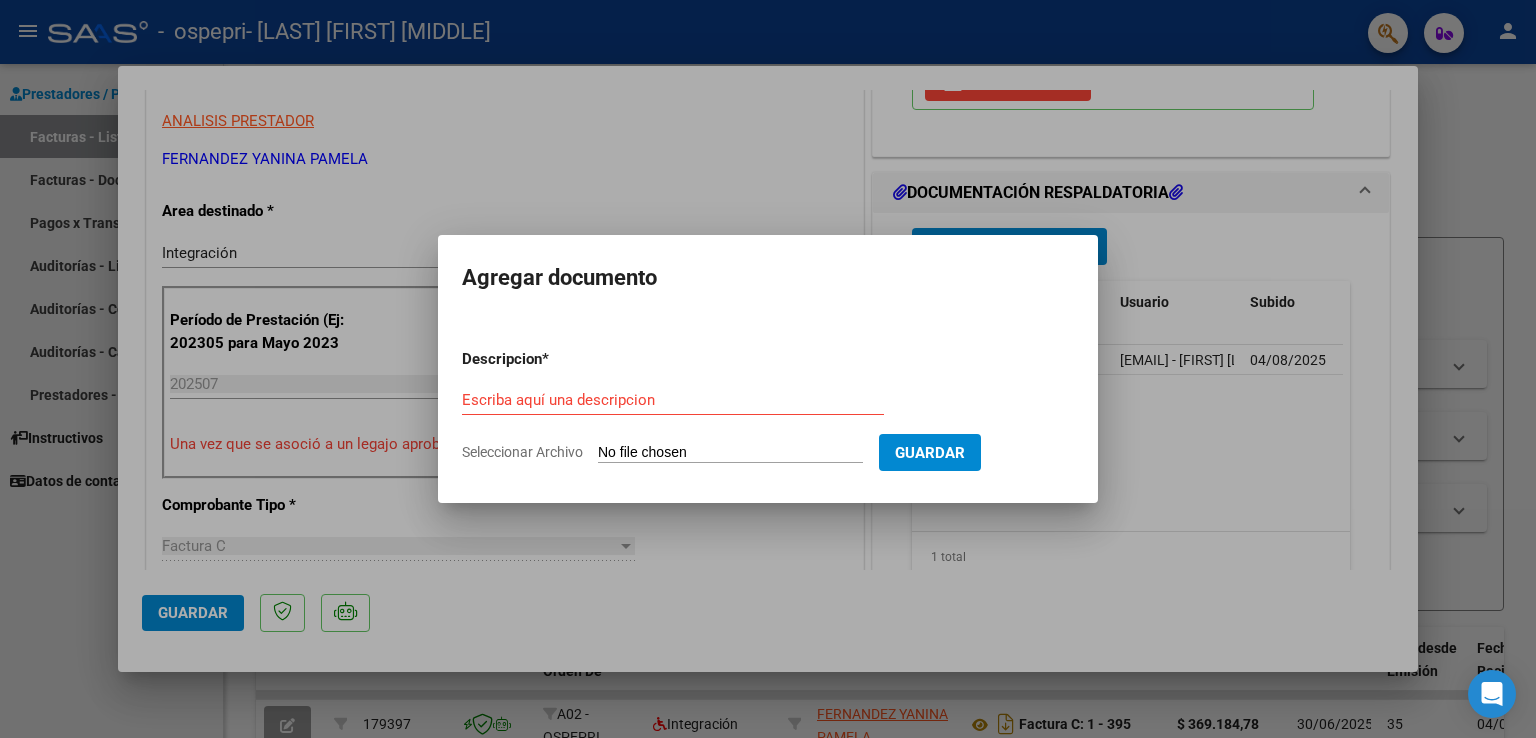 type on "C:\fakepath\[APP] [DATE] [TIME].jpeg" 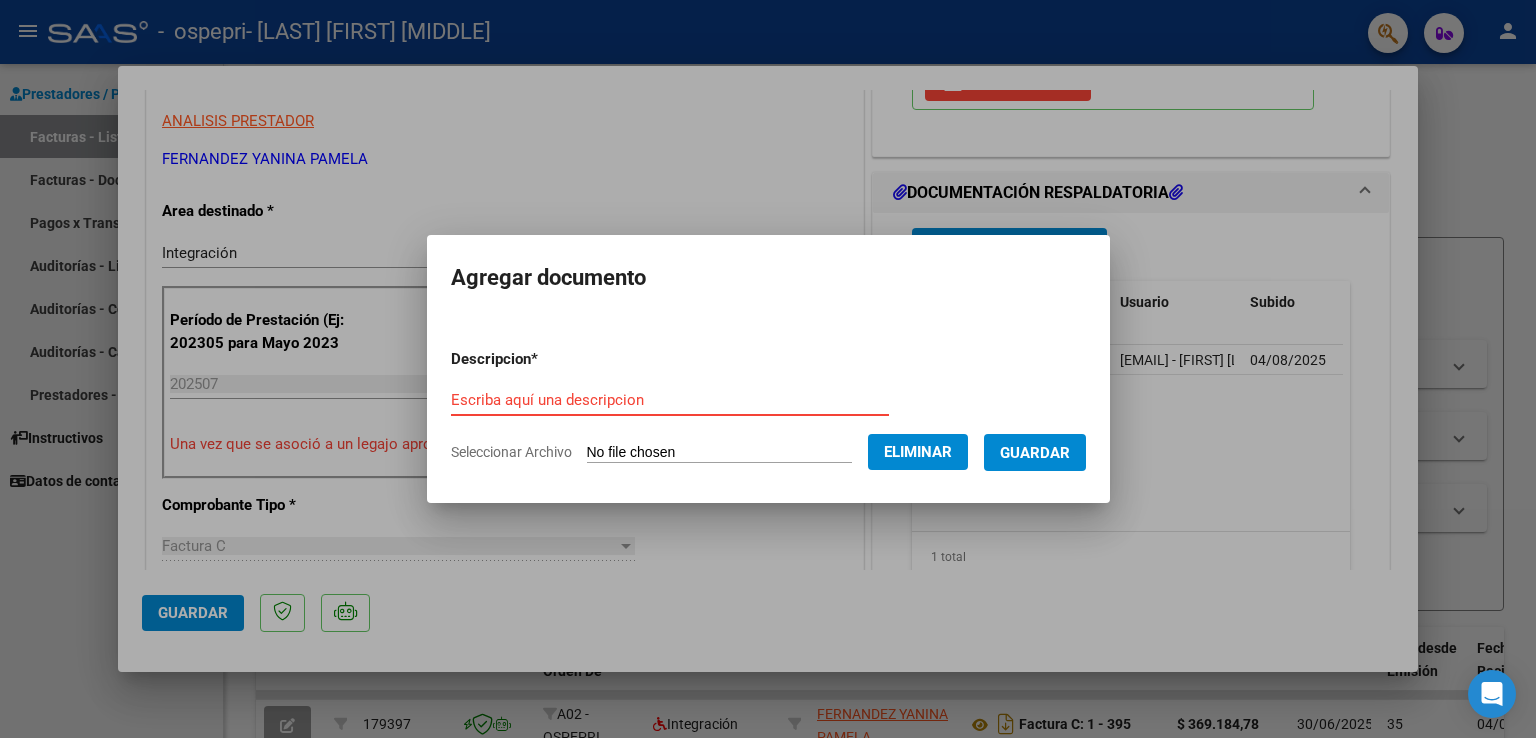 click on "Escriba aquí una descripcion" at bounding box center [670, 400] 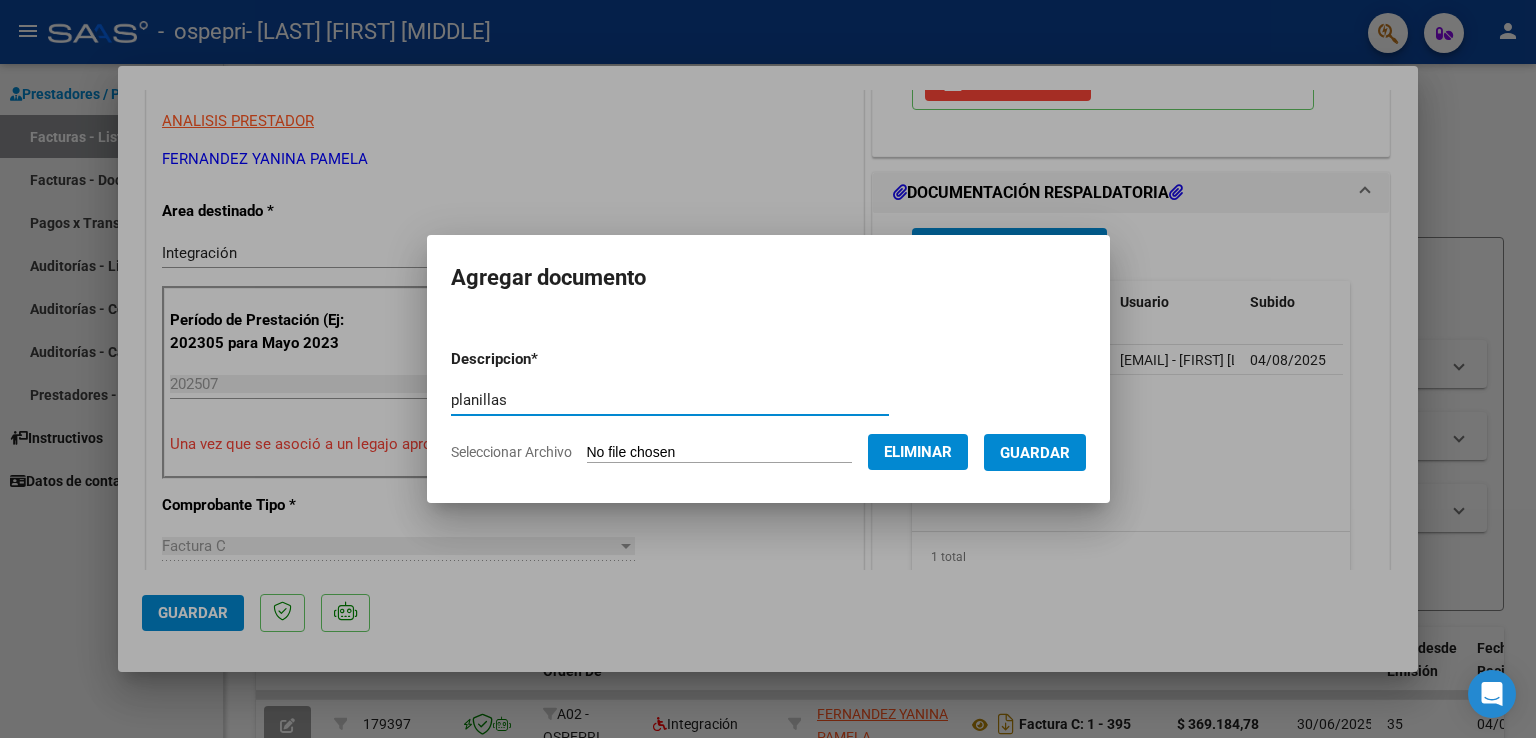 type on "planillas" 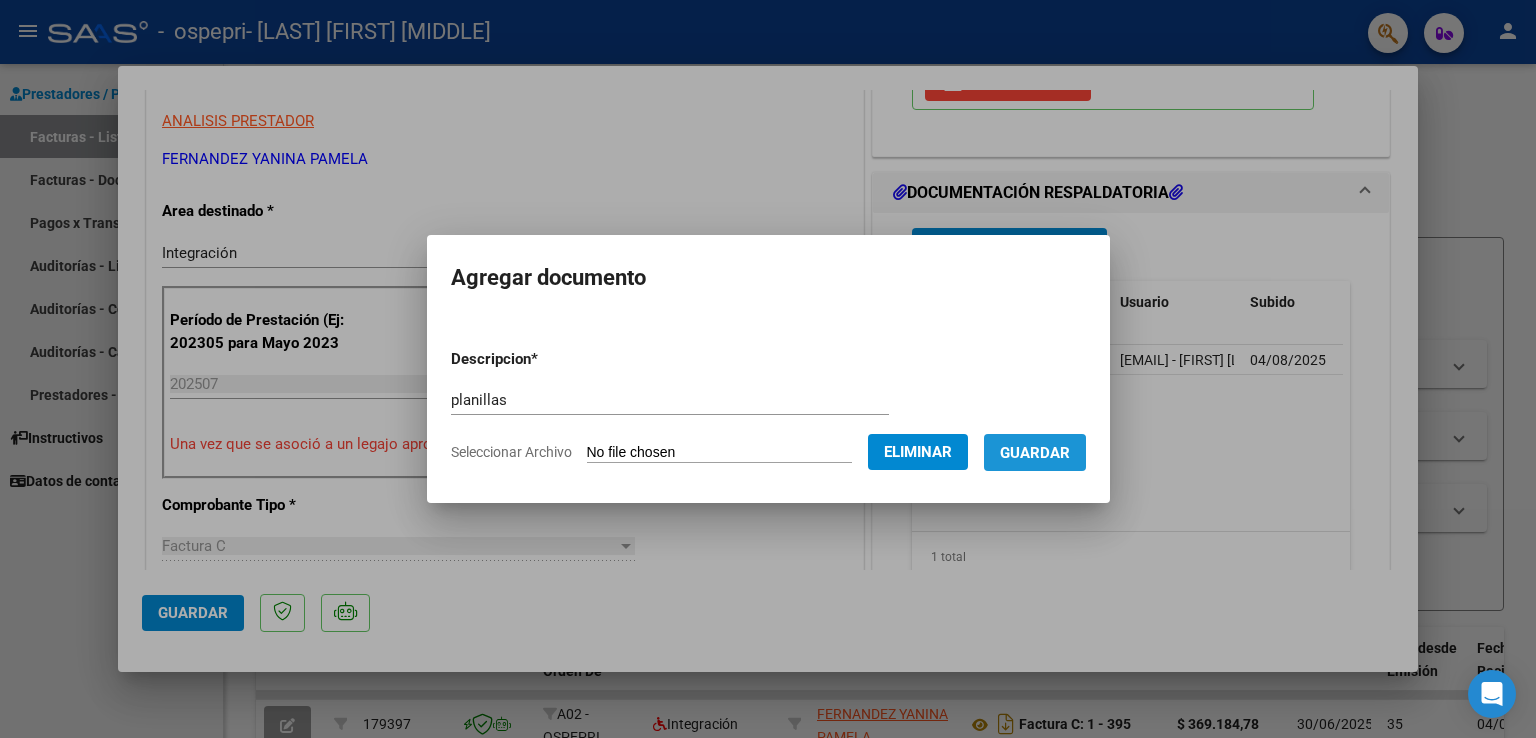 click on "Guardar" at bounding box center [1035, 453] 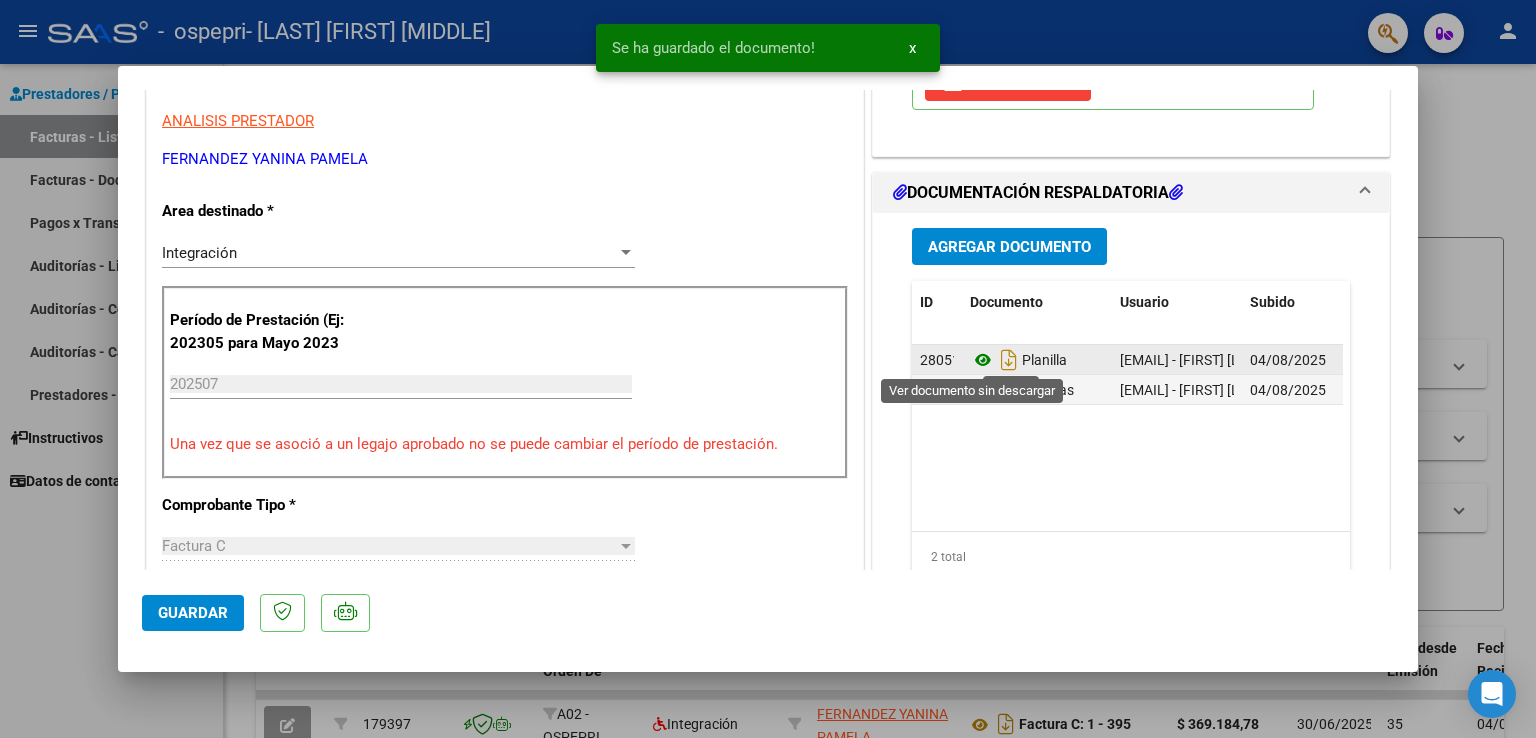 click 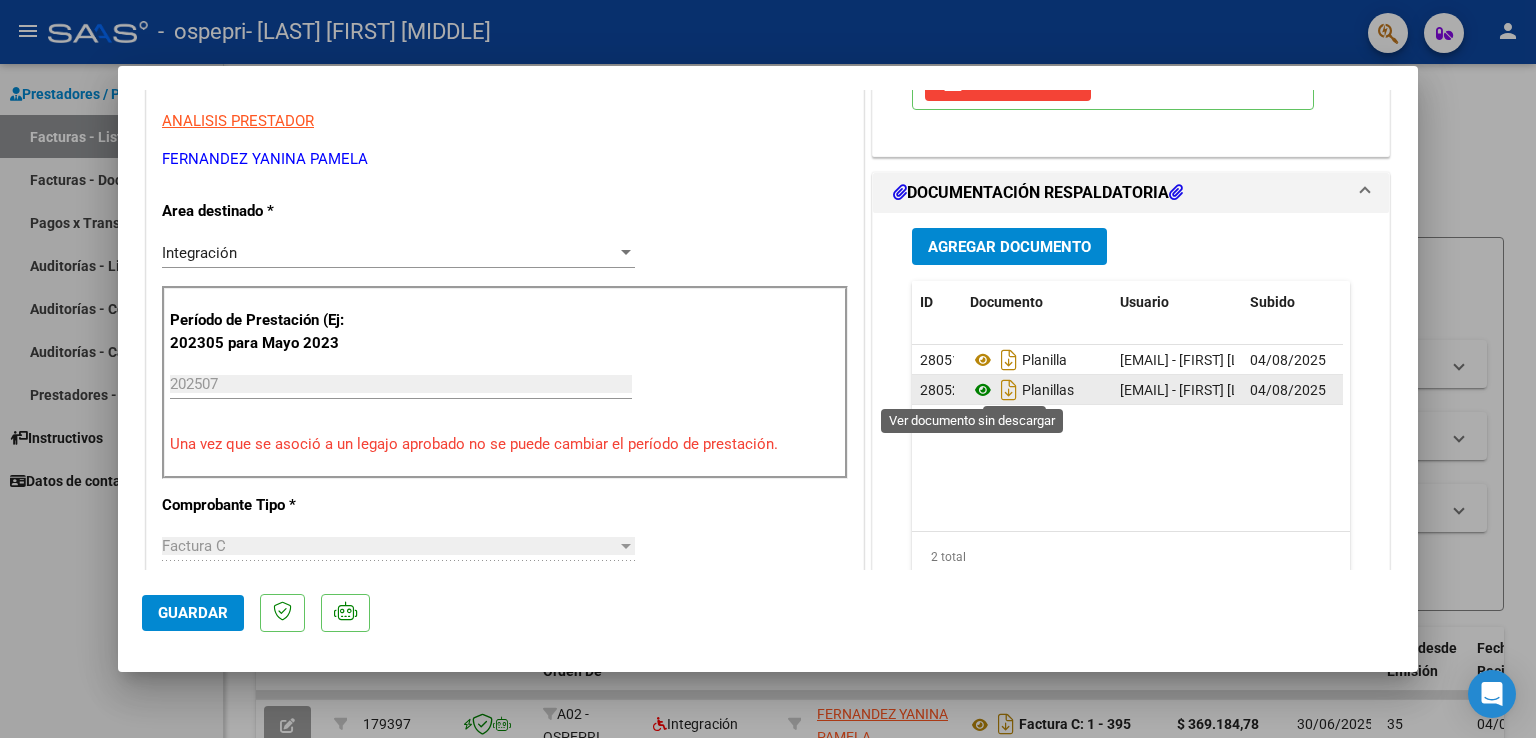 click 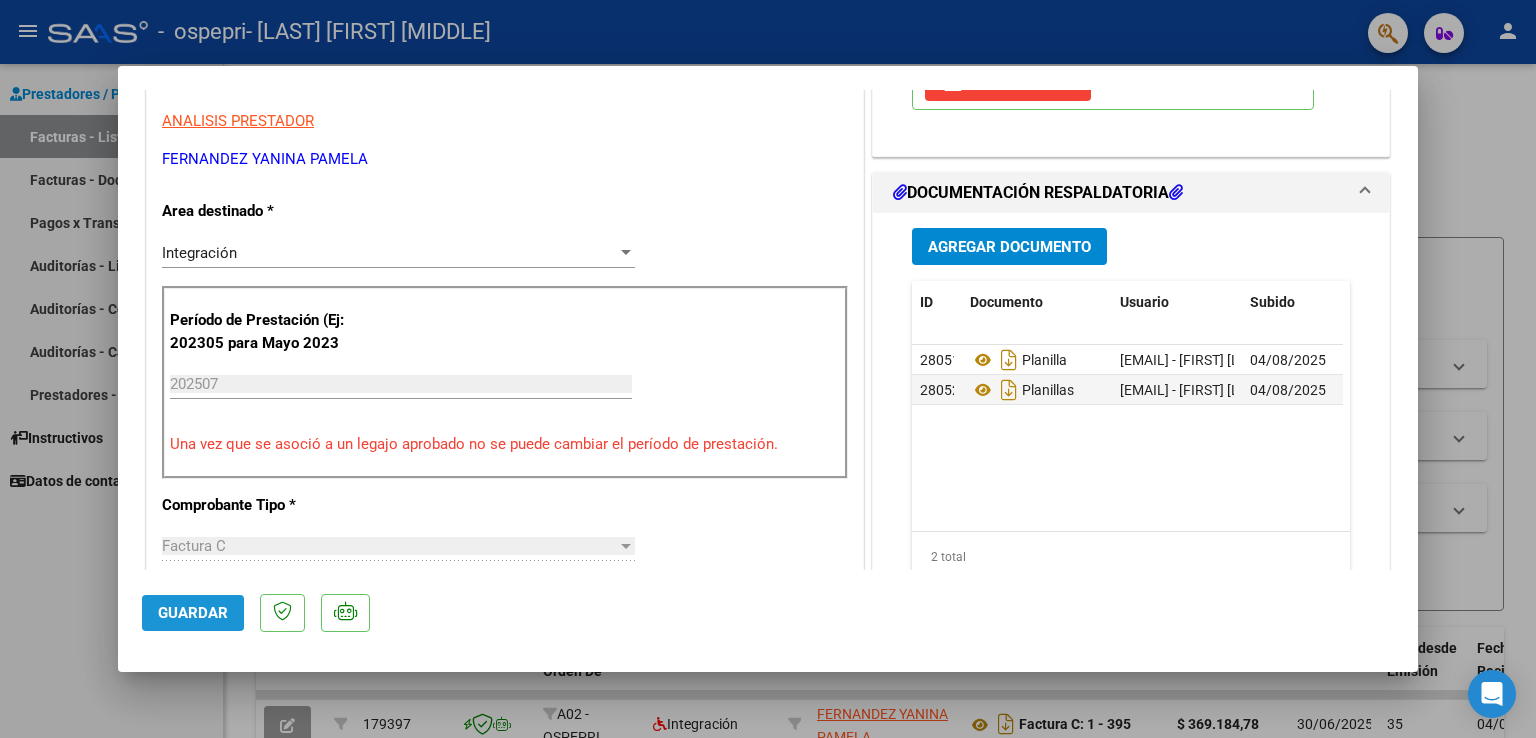 click on "Guardar" 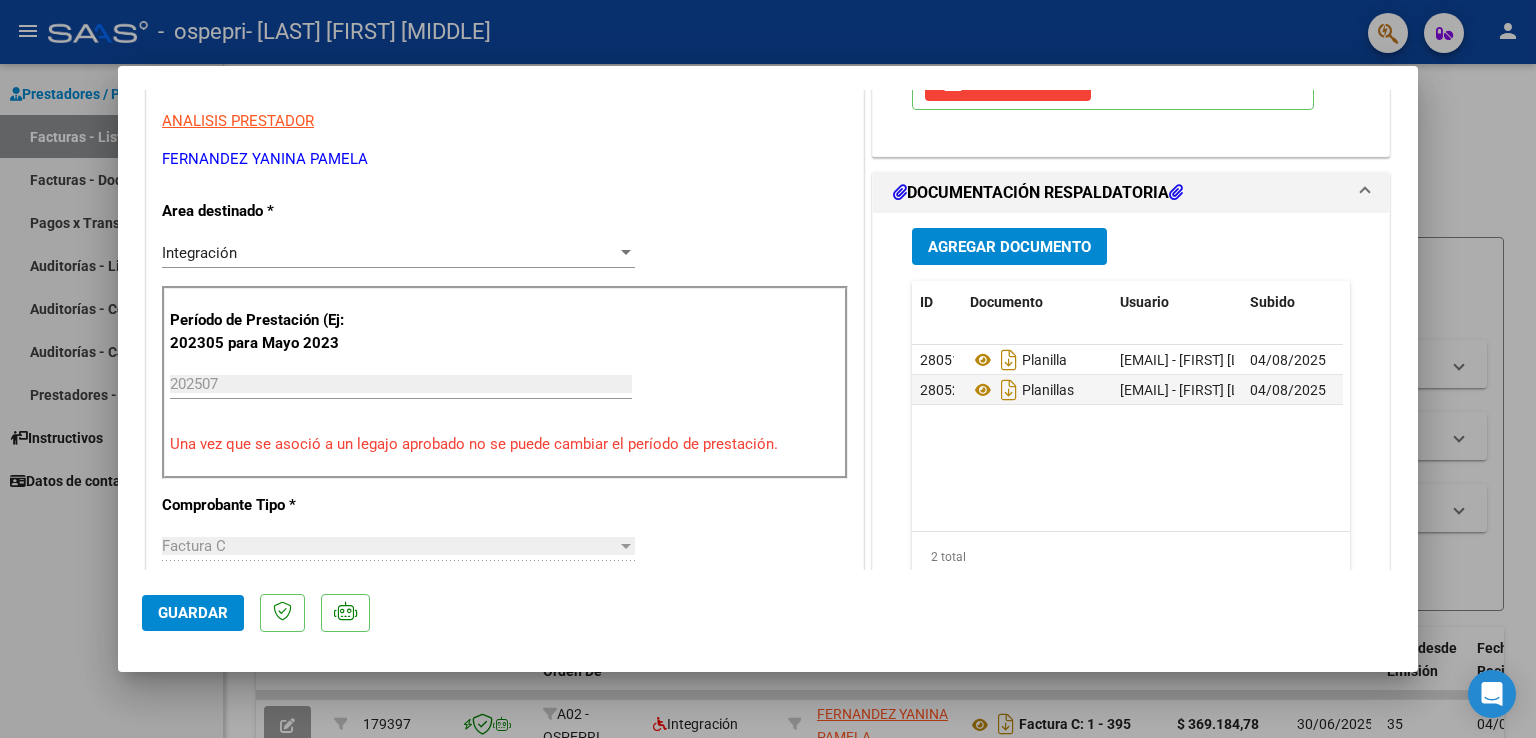drag, startPoint x: 196, startPoint y: 606, endPoint x: 184, endPoint y: 605, distance: 12.0415945 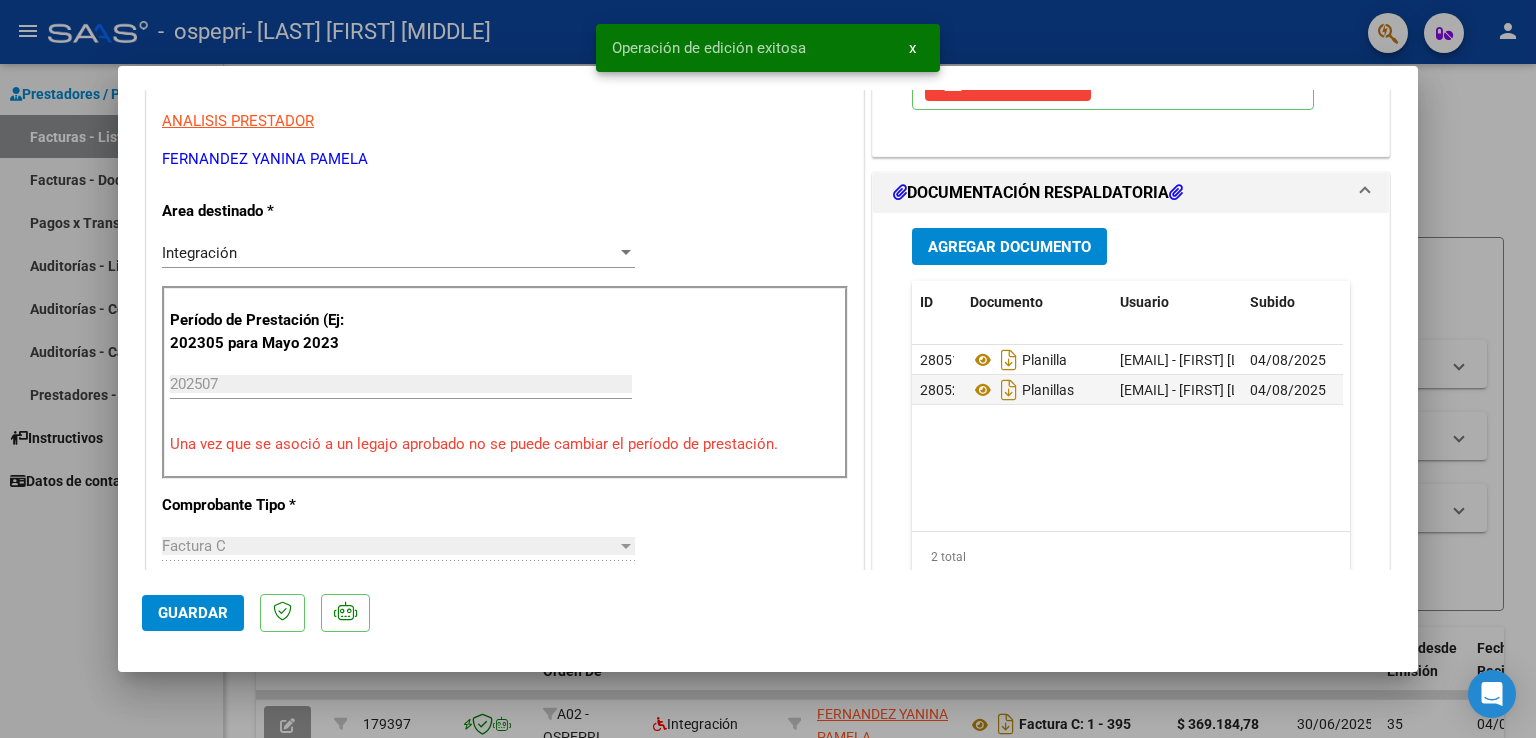 click at bounding box center [768, 369] 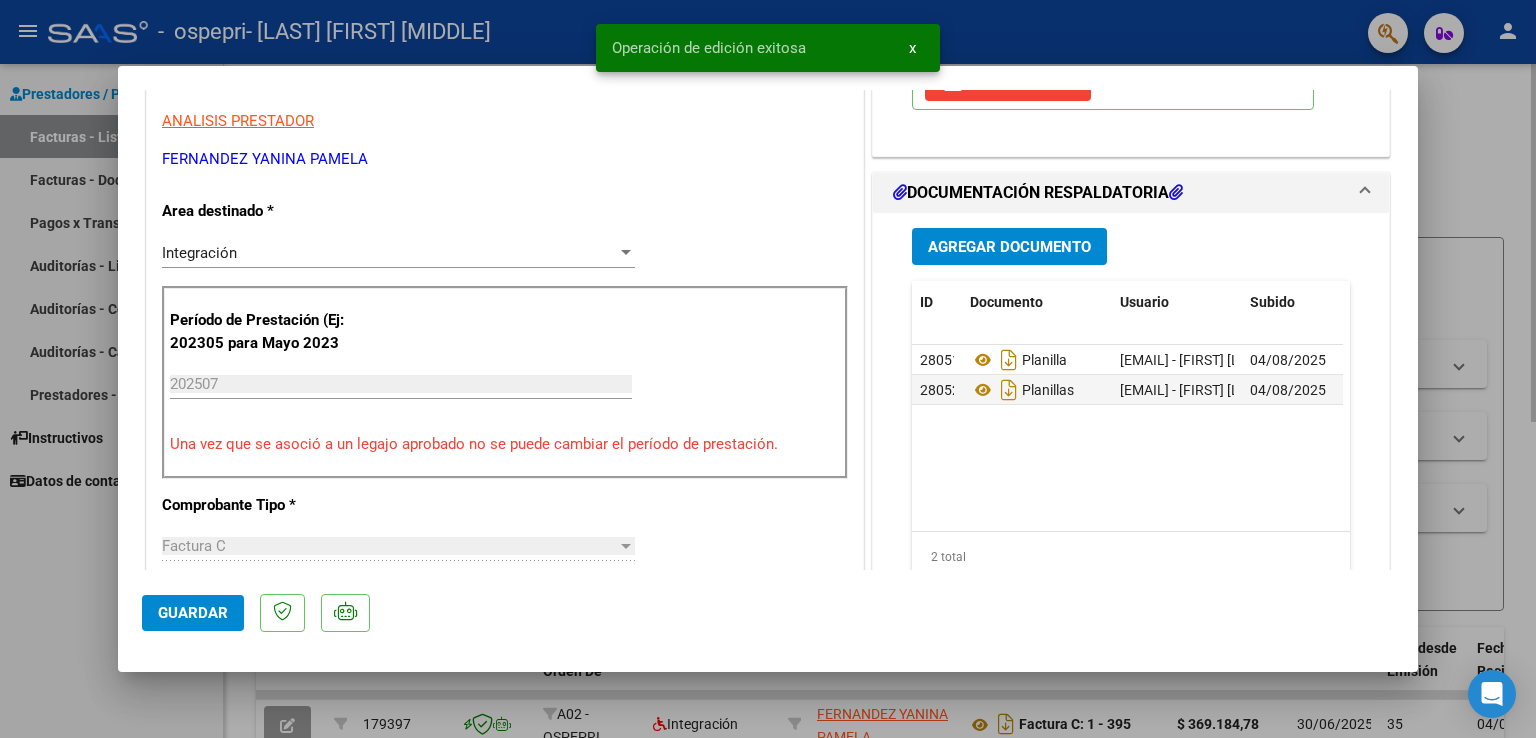 type 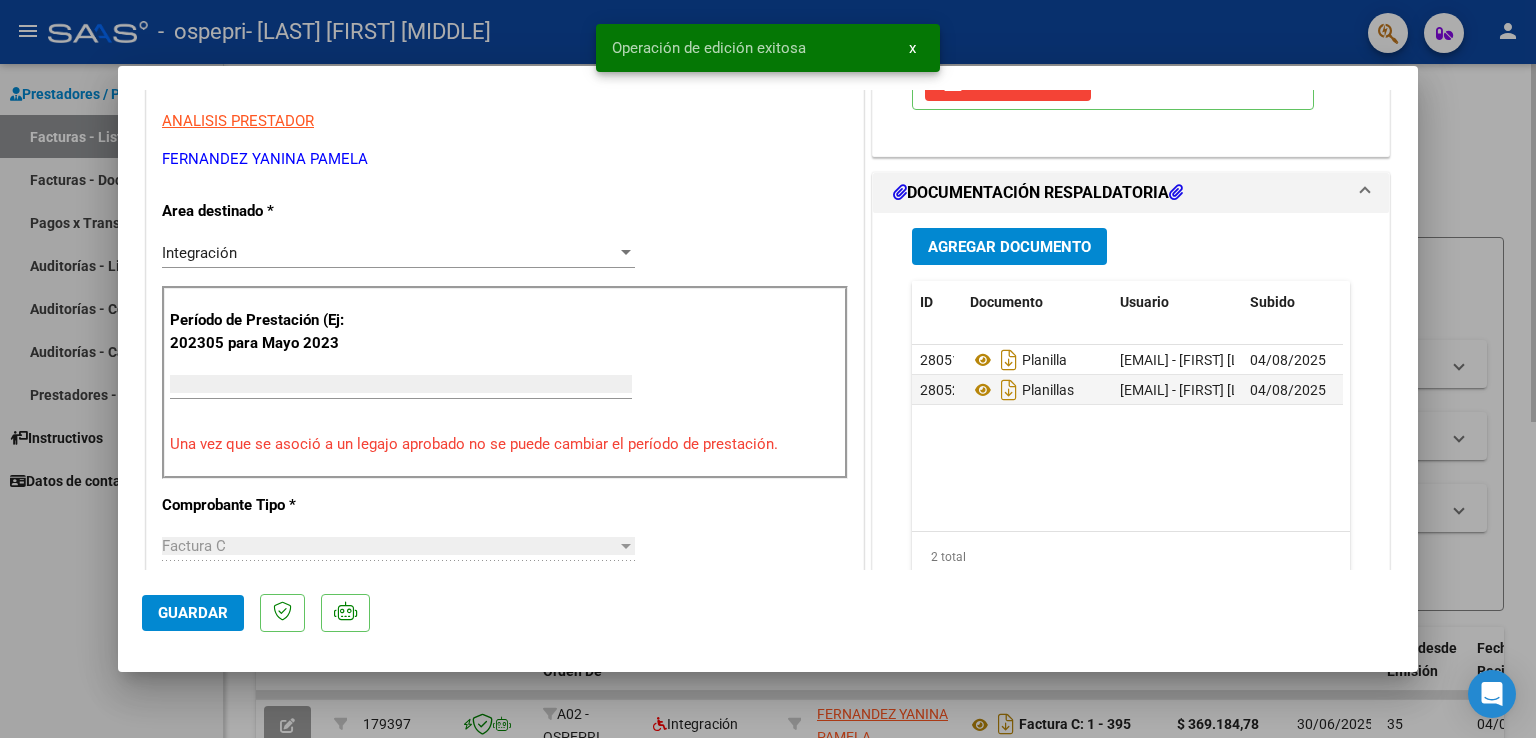 scroll, scrollTop: 339, scrollLeft: 0, axis: vertical 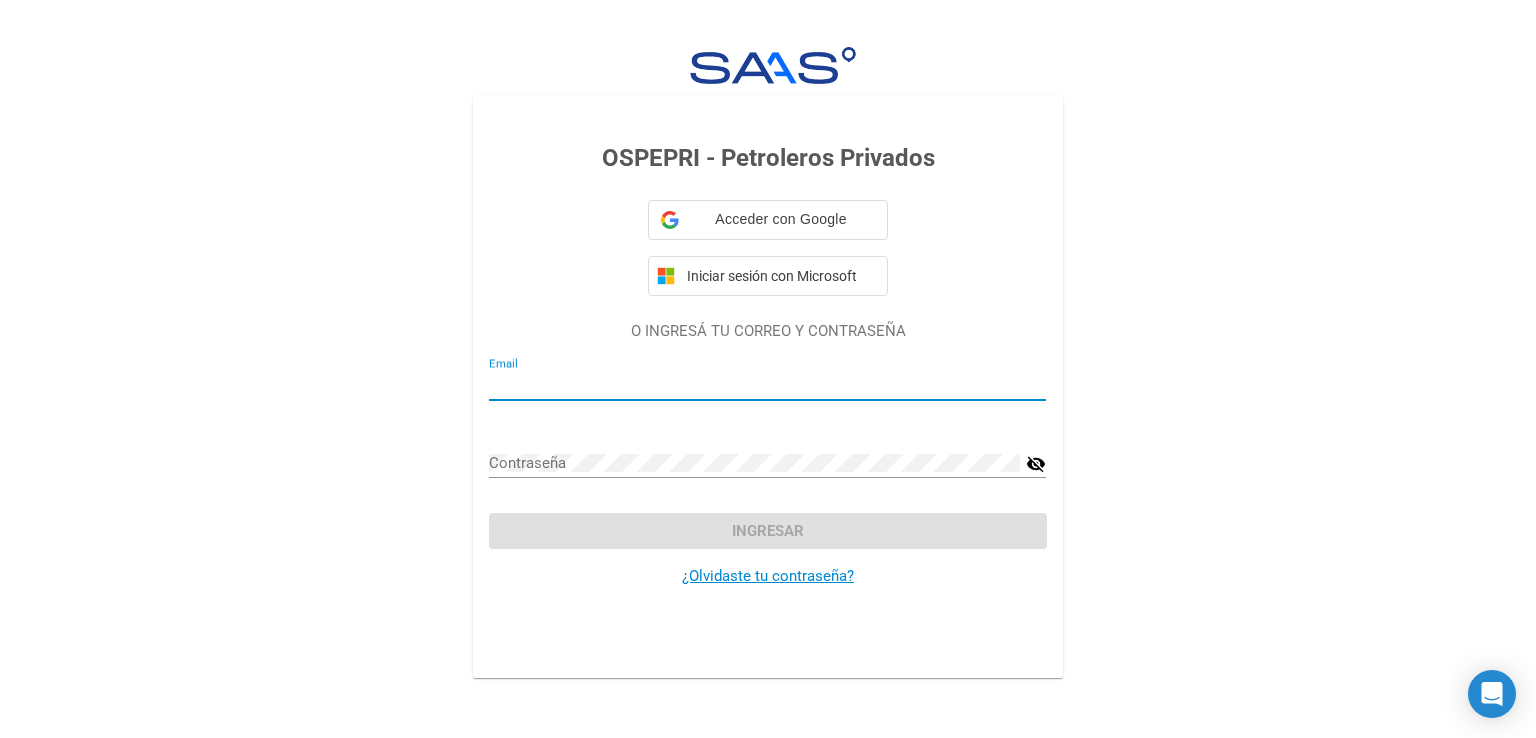 type on "[EMAIL]" 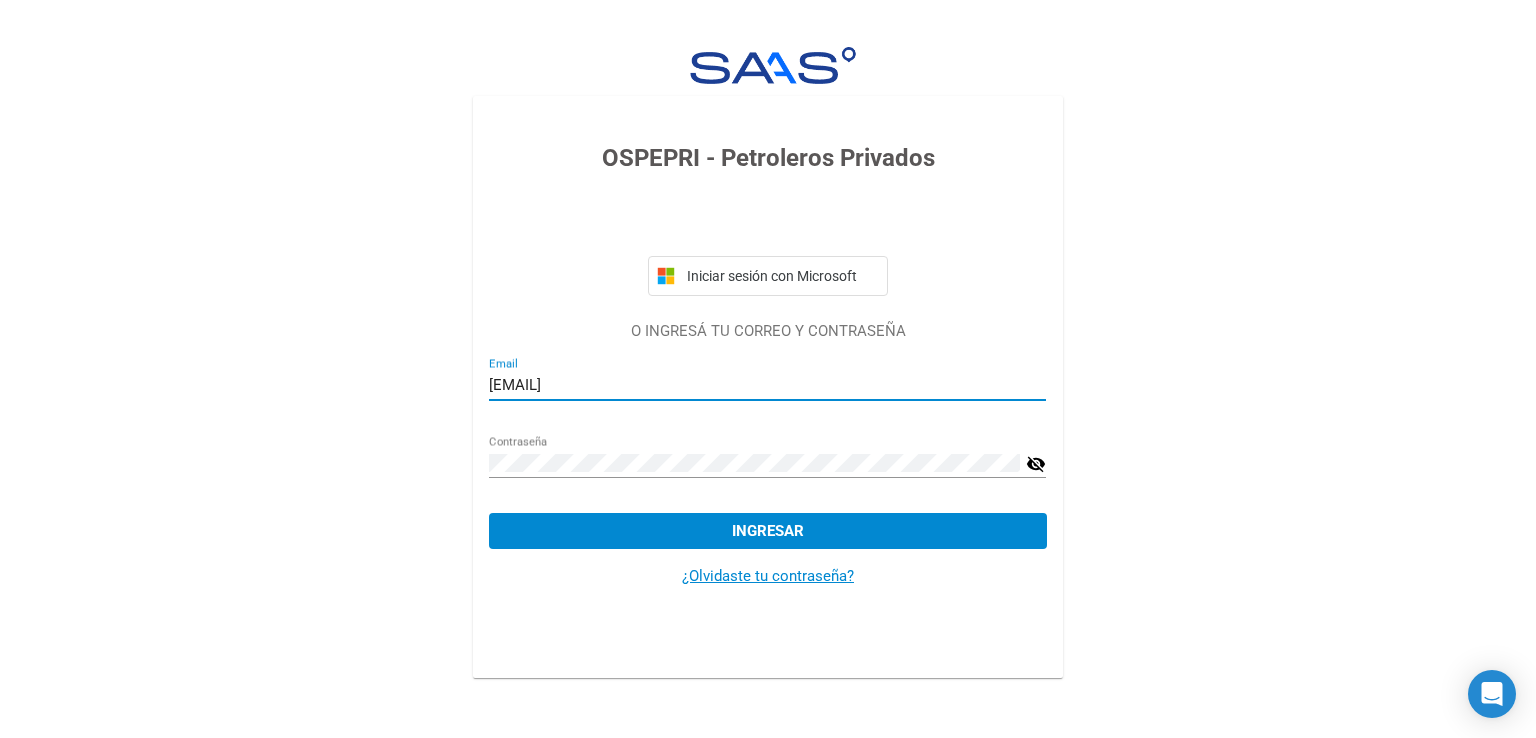 click on "Ingresar" 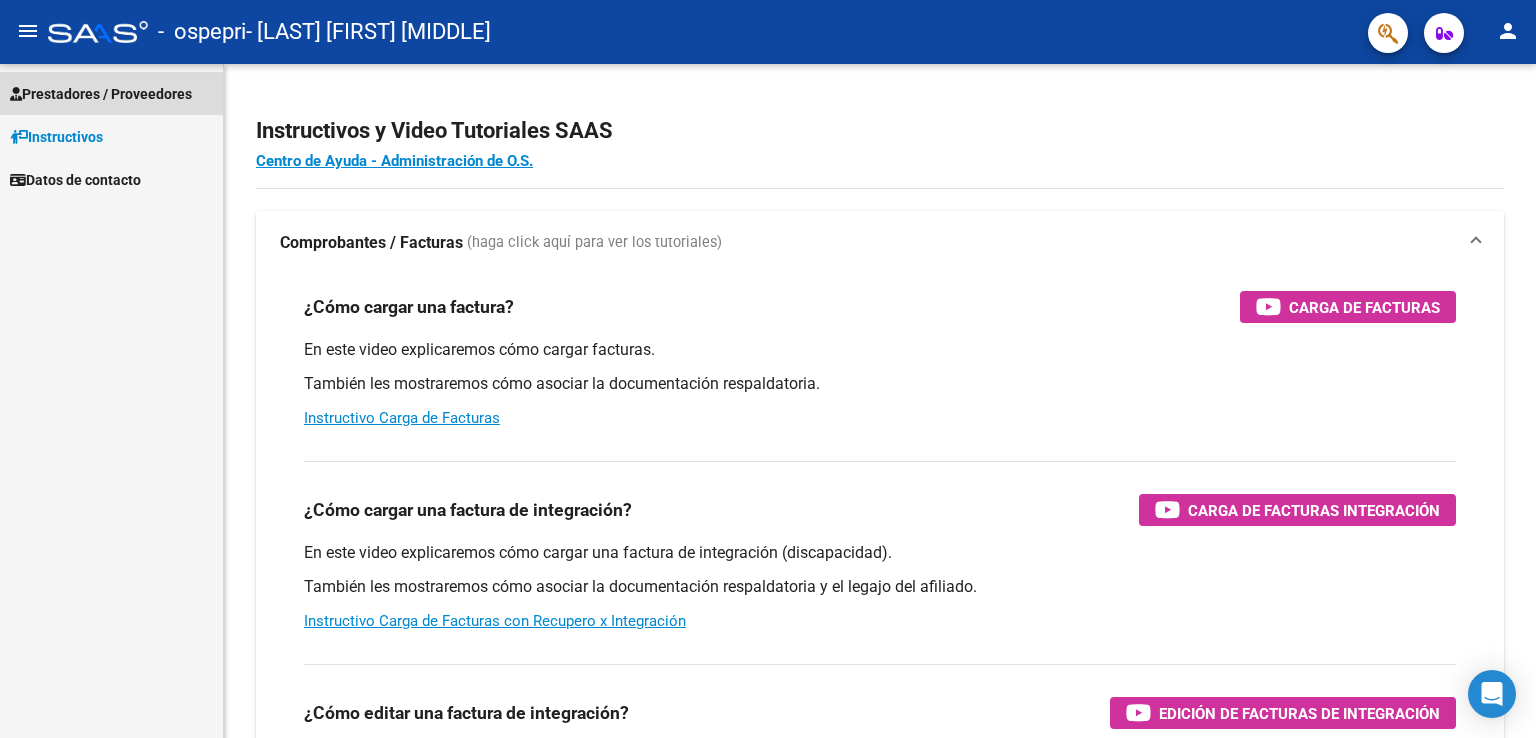 click on "Prestadores / Proveedores" at bounding box center [101, 94] 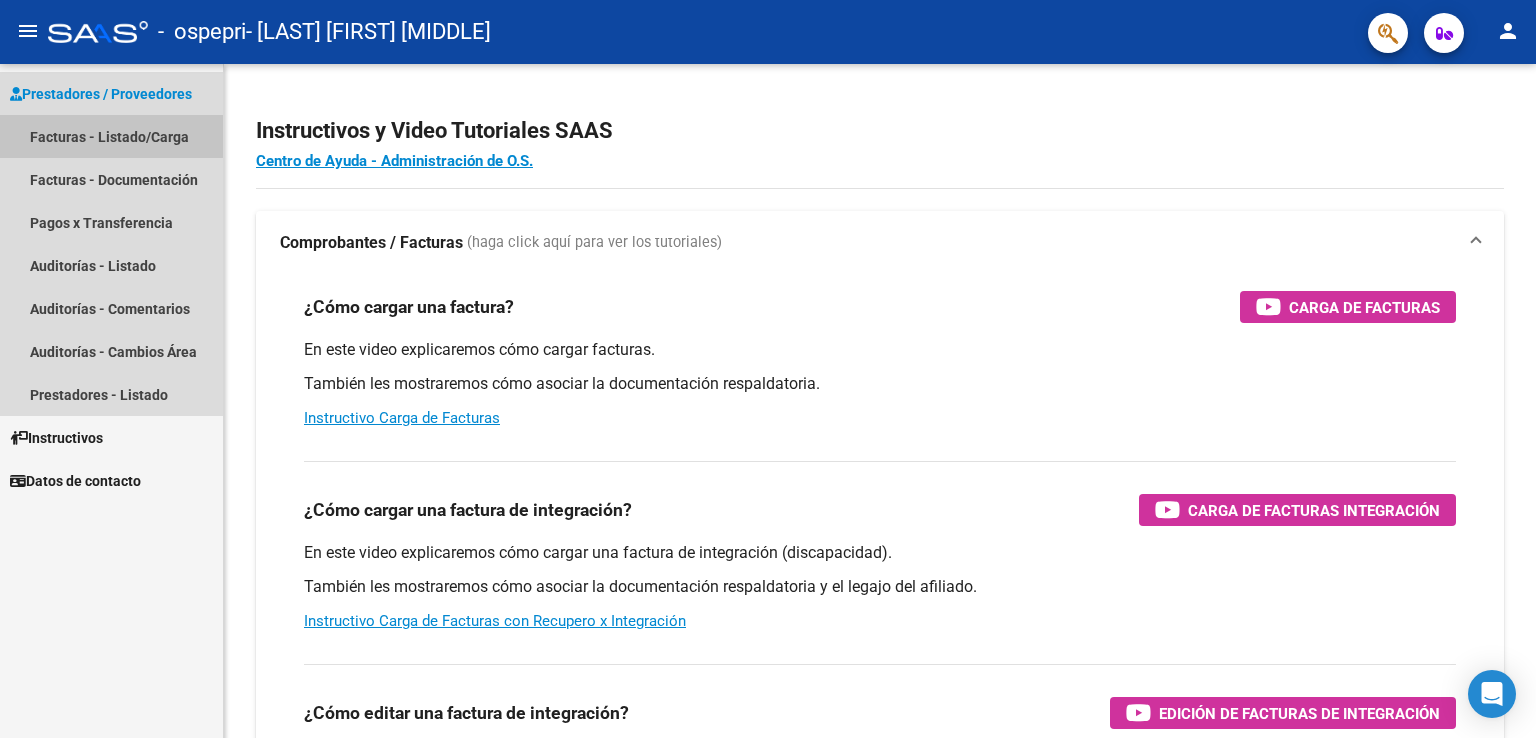 click on "Facturas - Listado/Carga" at bounding box center [111, 136] 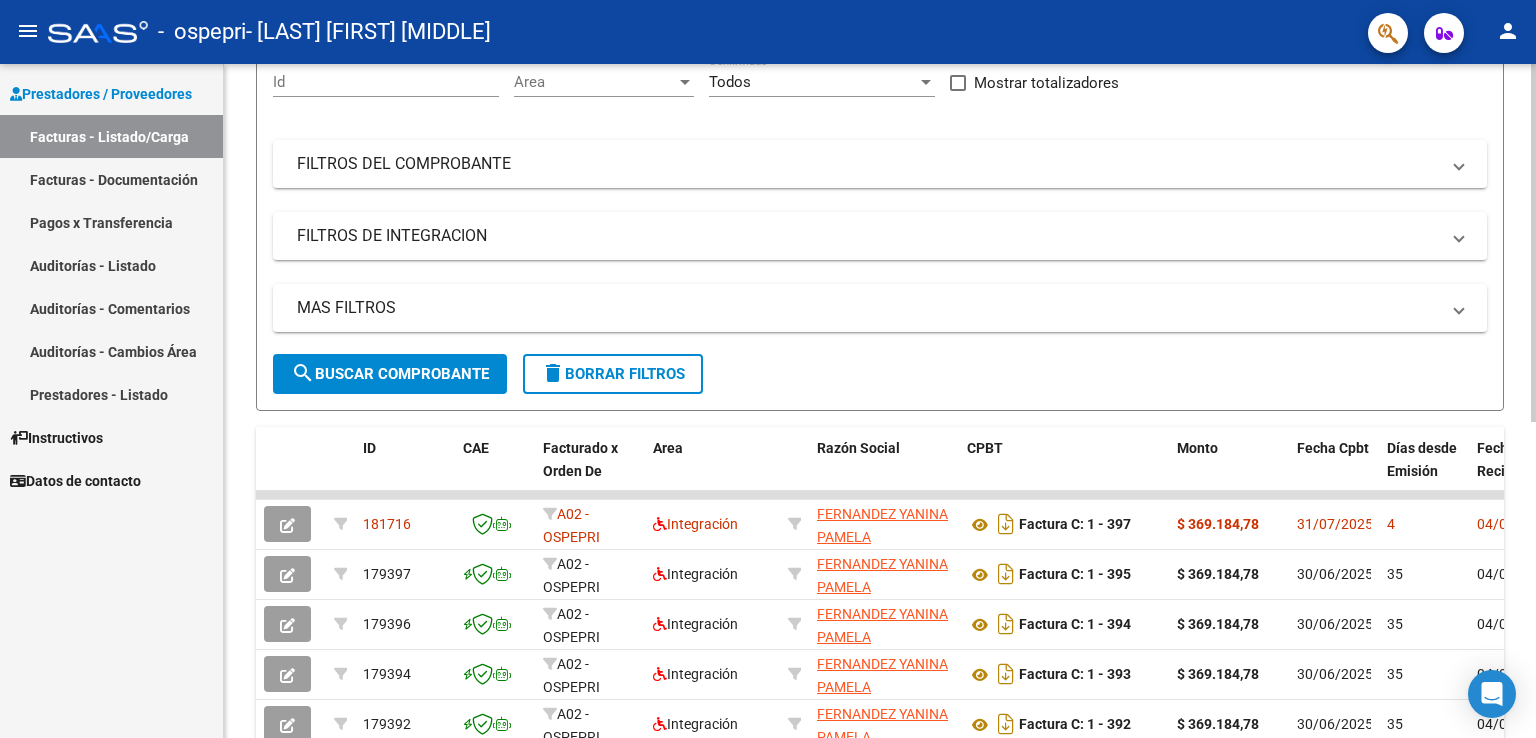 scroll, scrollTop: 0, scrollLeft: 0, axis: both 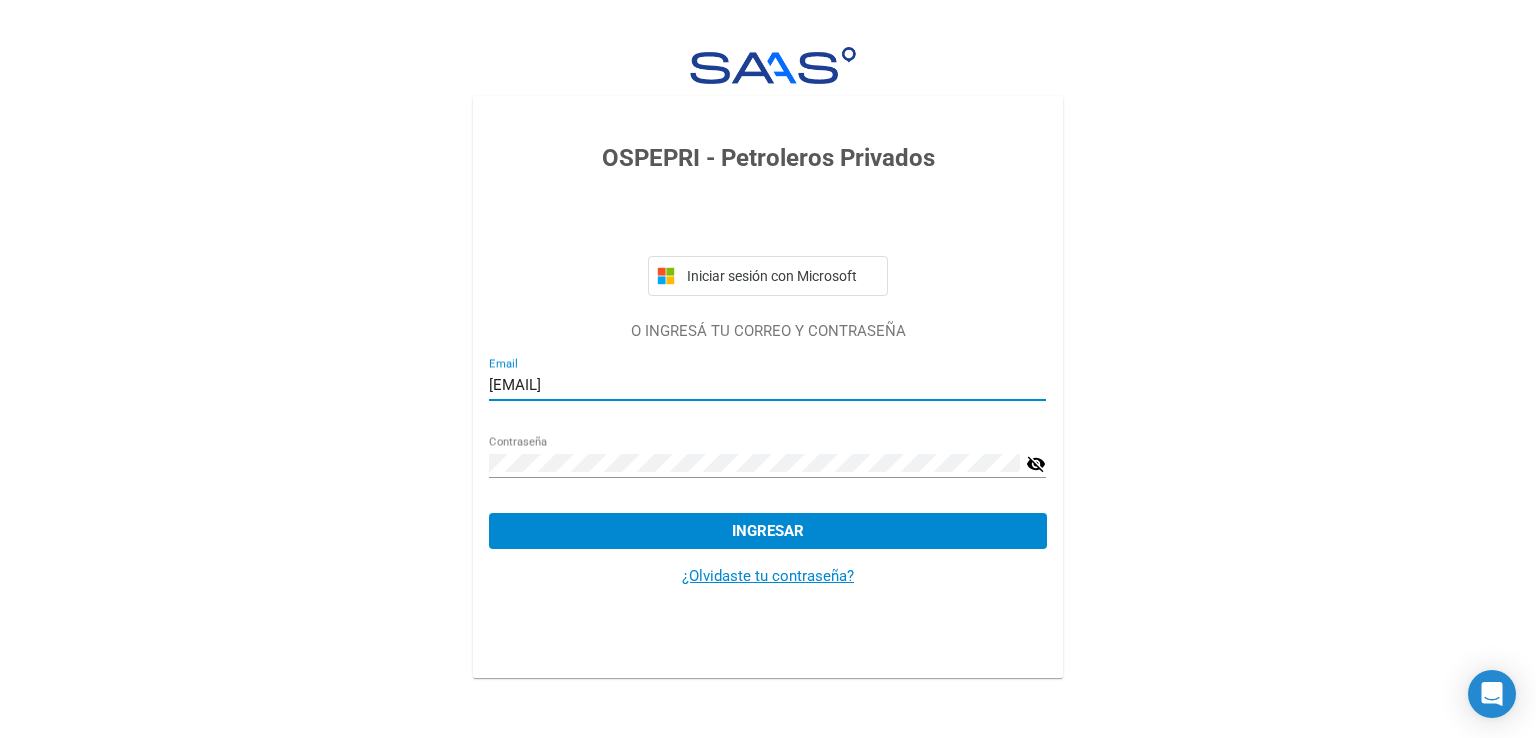 click on "[EMAIL]" at bounding box center (767, 385) 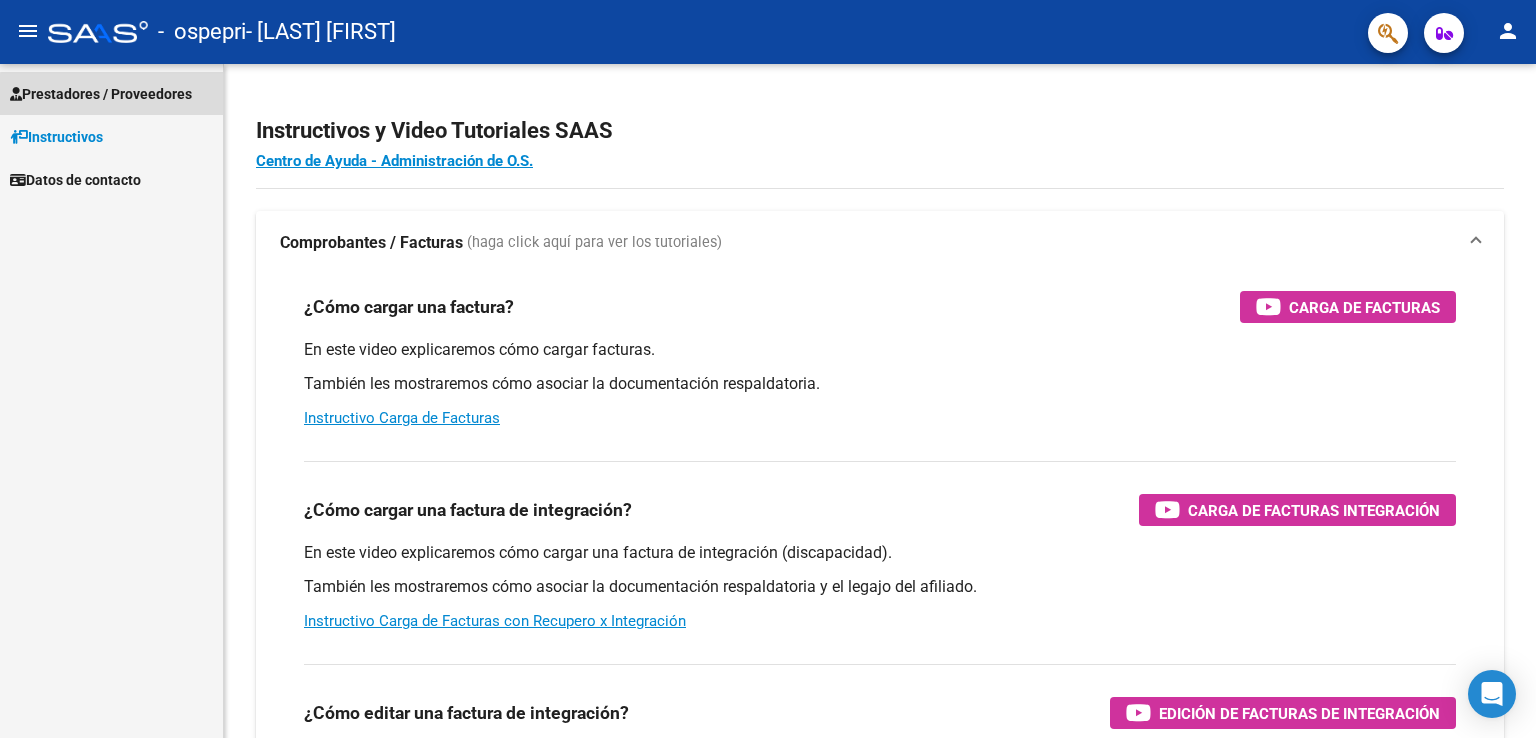 click on "Prestadores / Proveedores" at bounding box center [101, 94] 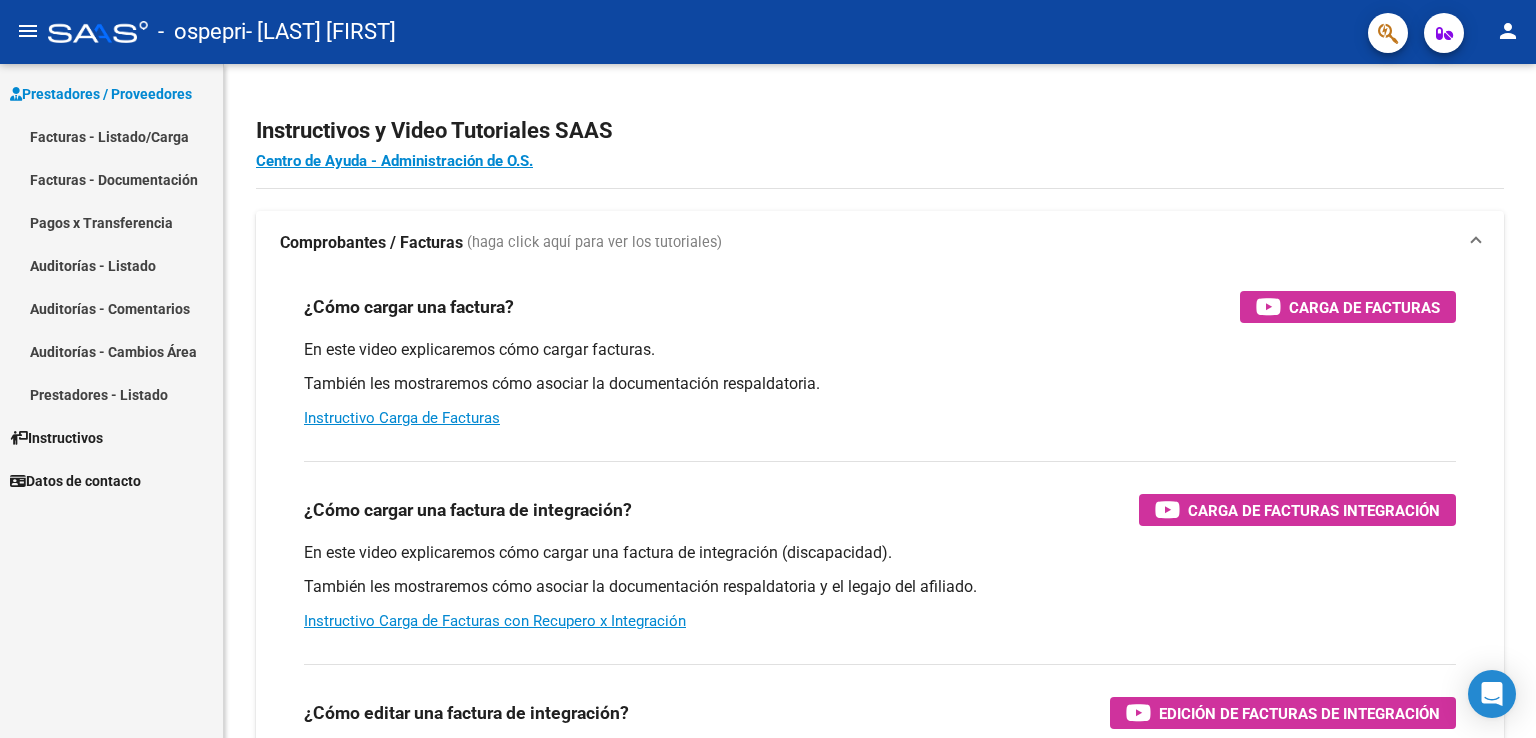click on "Facturas - Listado/Carga" at bounding box center [111, 136] 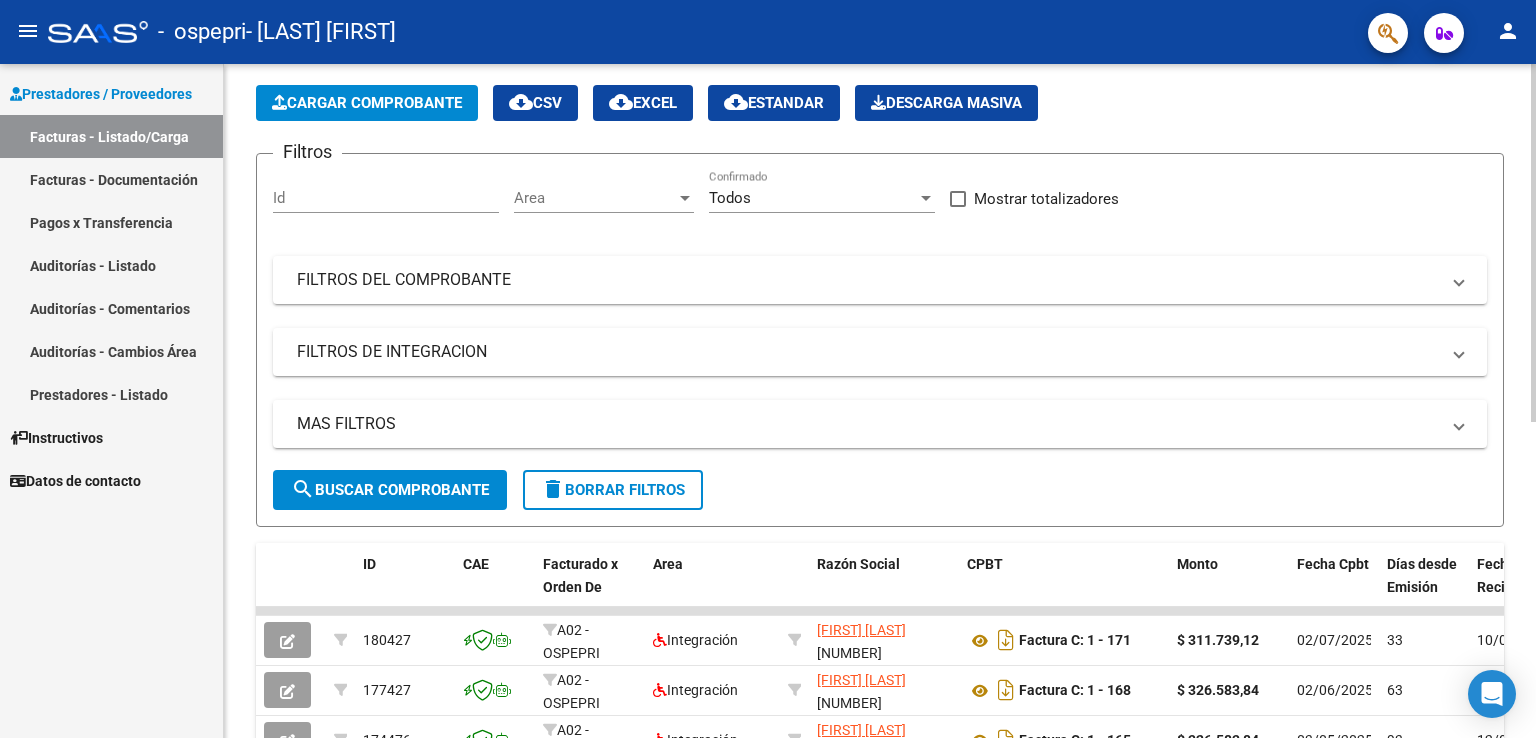 scroll, scrollTop: 0, scrollLeft: 0, axis: both 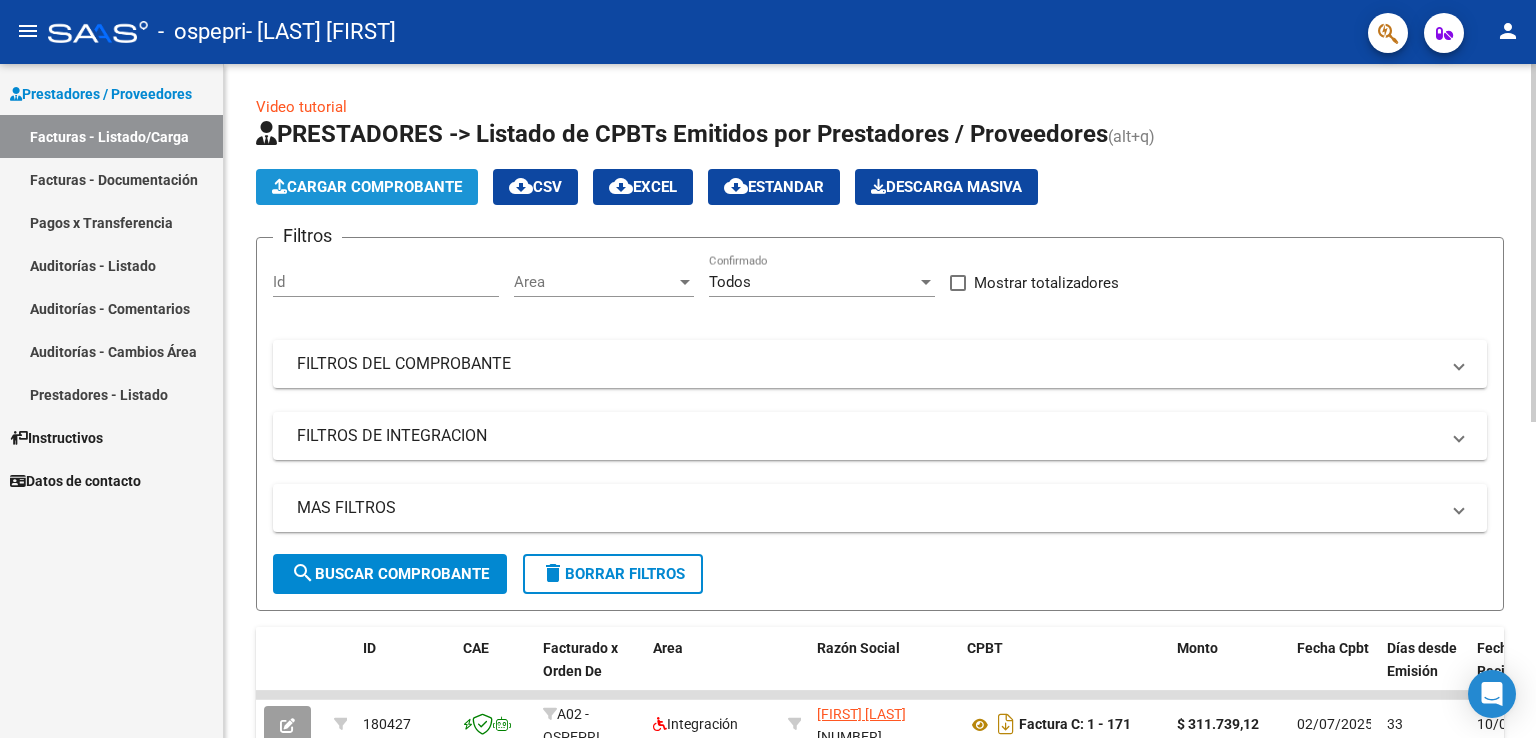 click on "Cargar Comprobante" 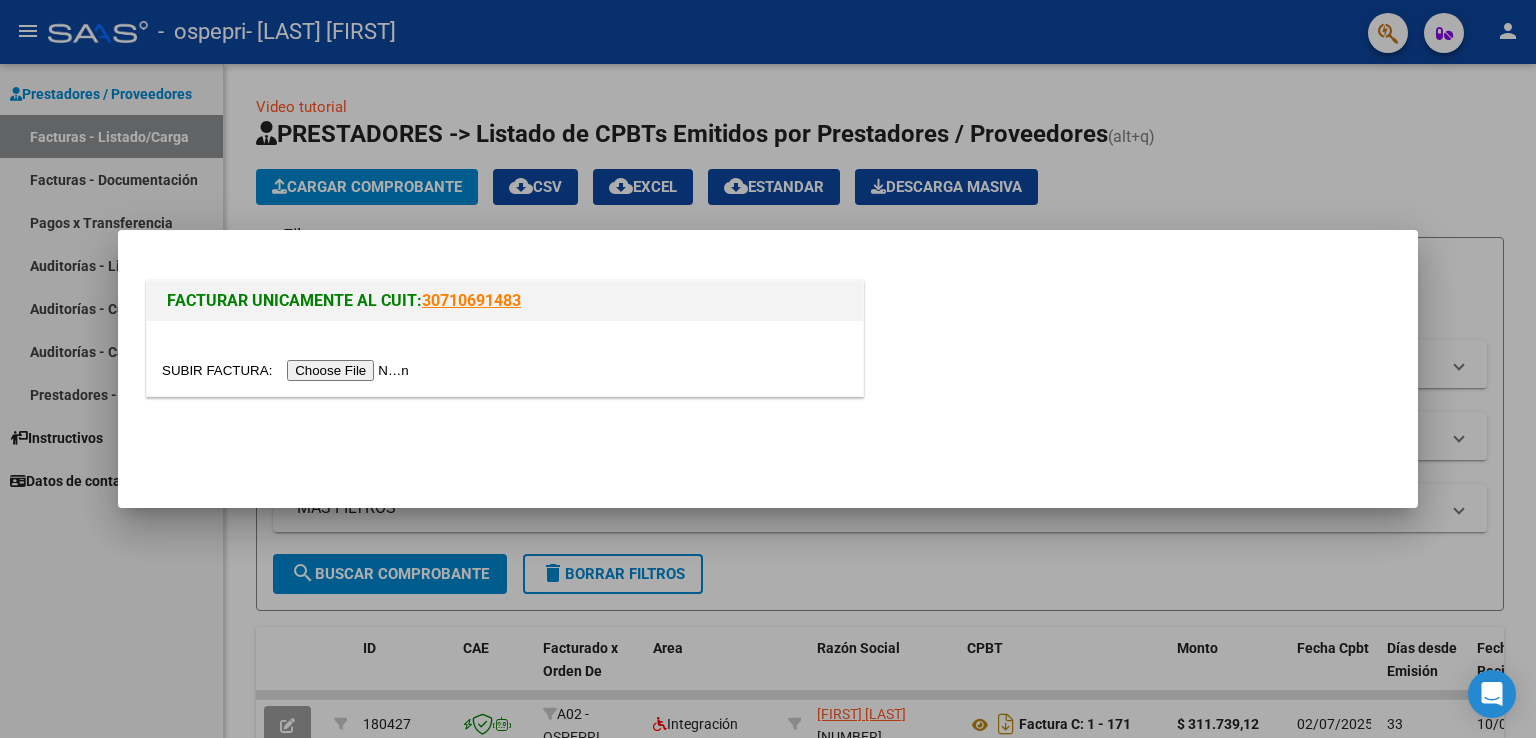 click at bounding box center [288, 370] 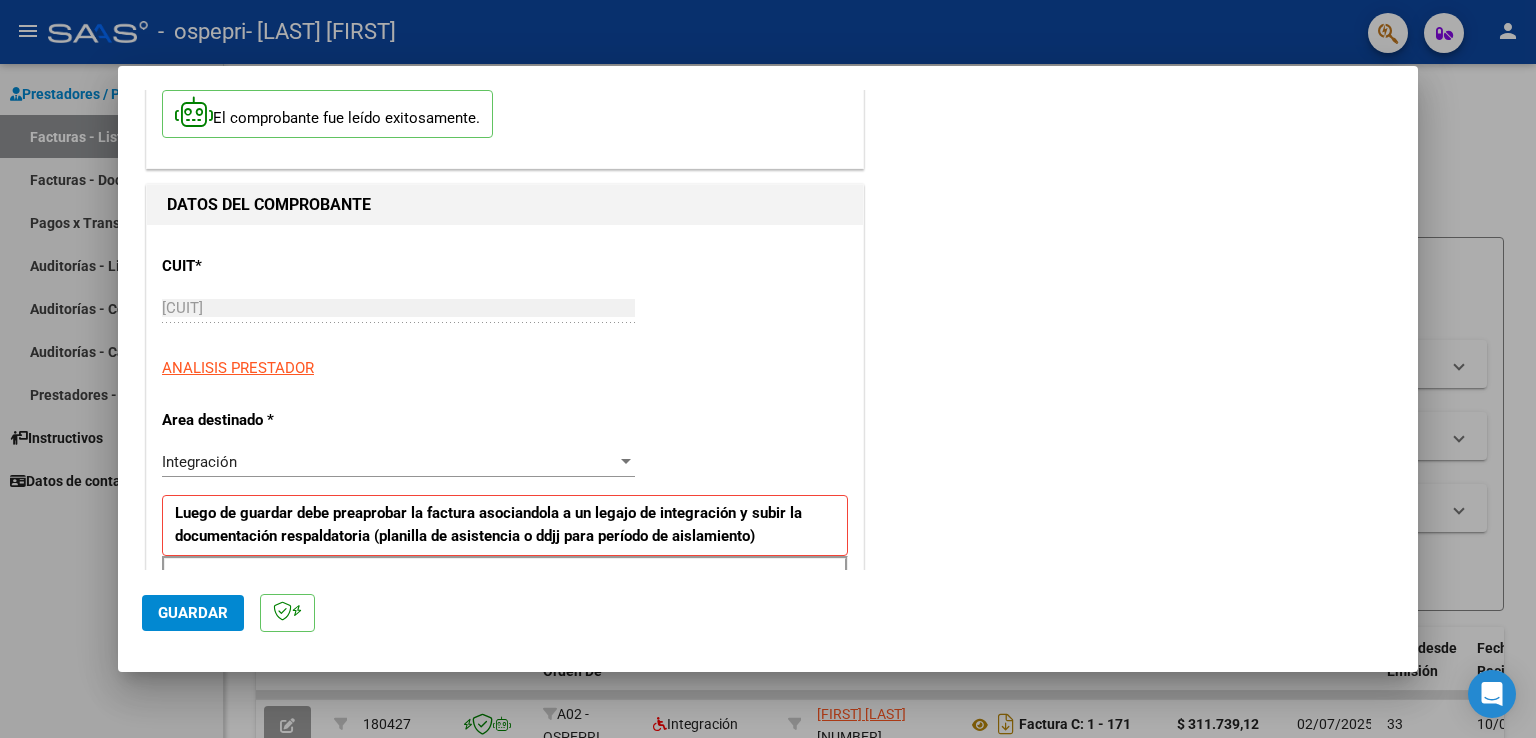 scroll, scrollTop: 300, scrollLeft: 0, axis: vertical 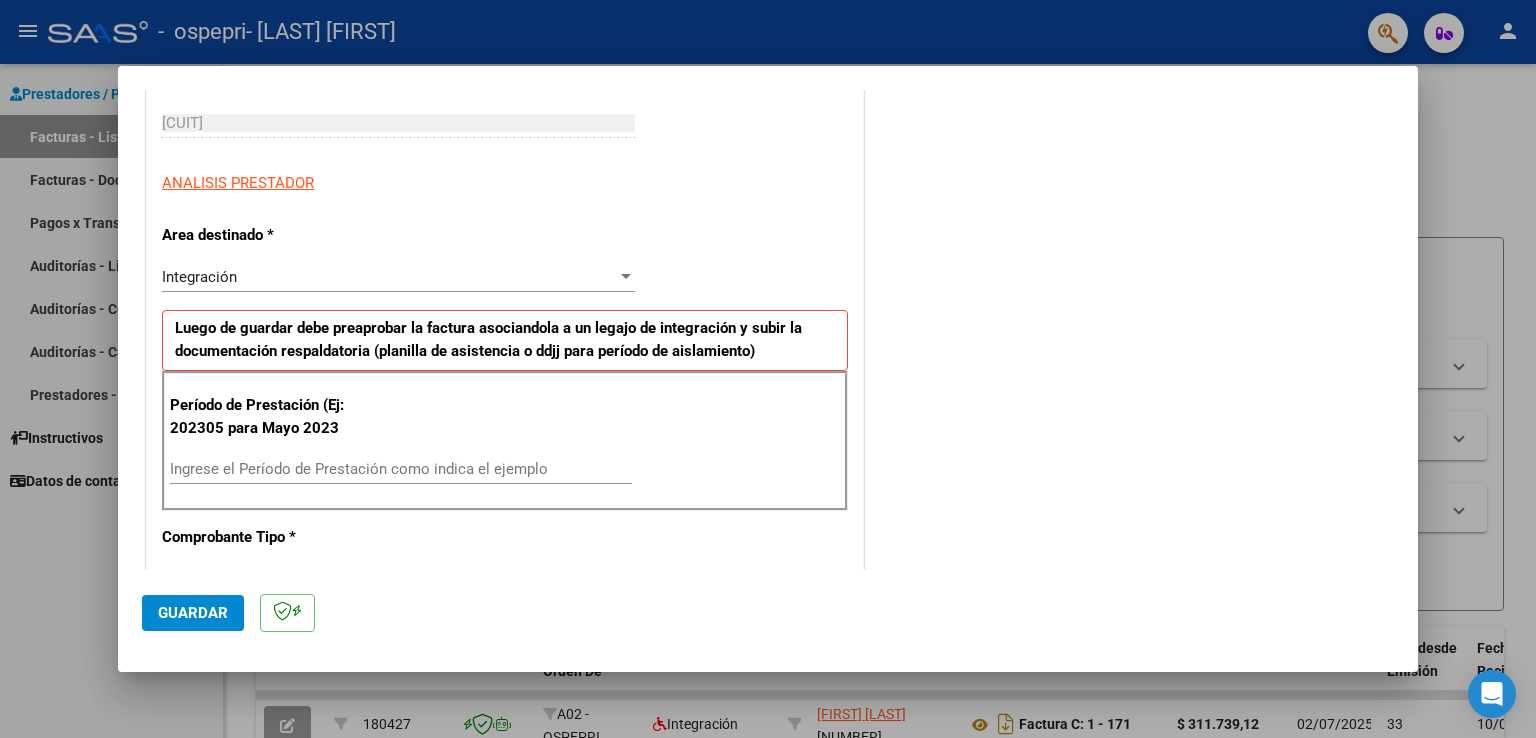 click on "Ingrese el Período de Prestación como indica el ejemplo" at bounding box center (401, 469) 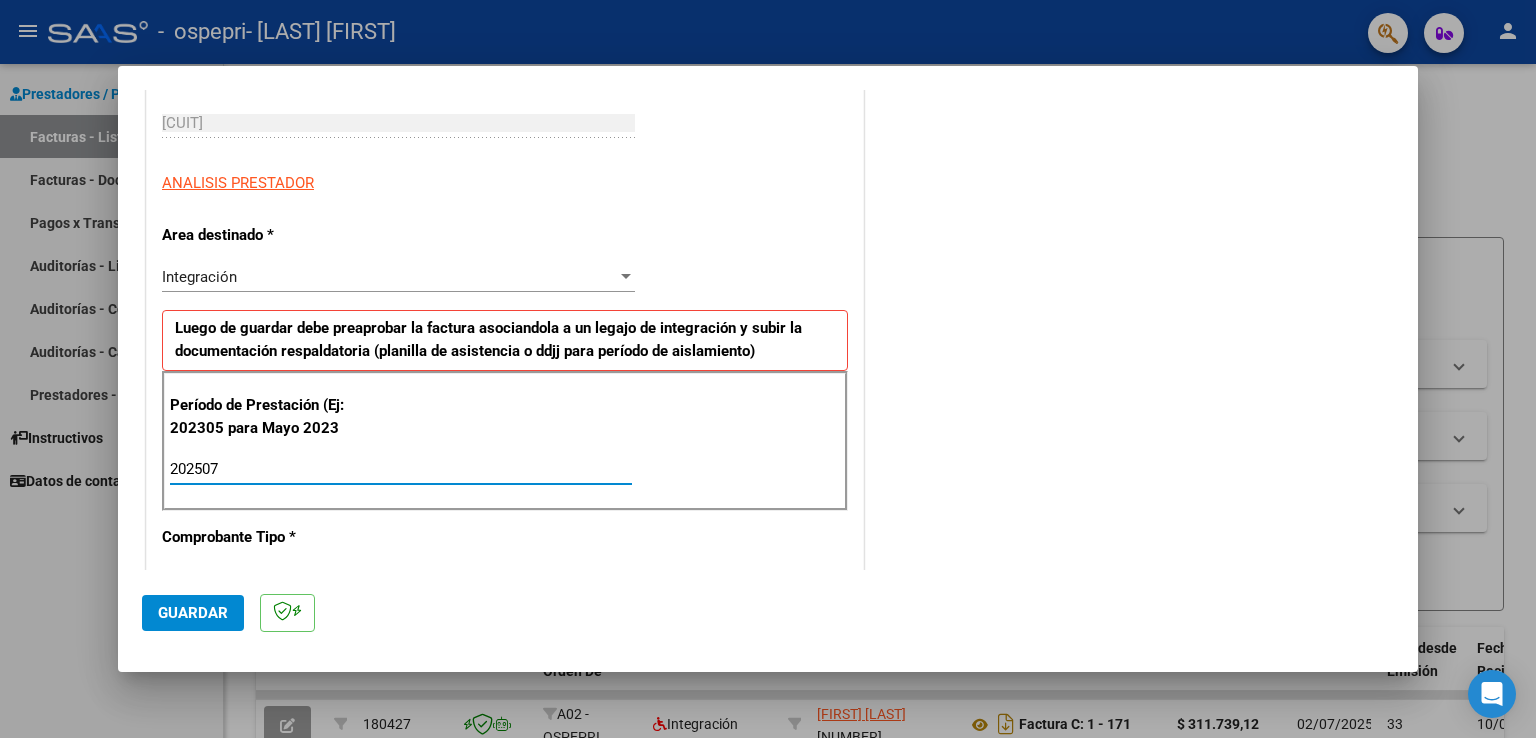 type on "202507" 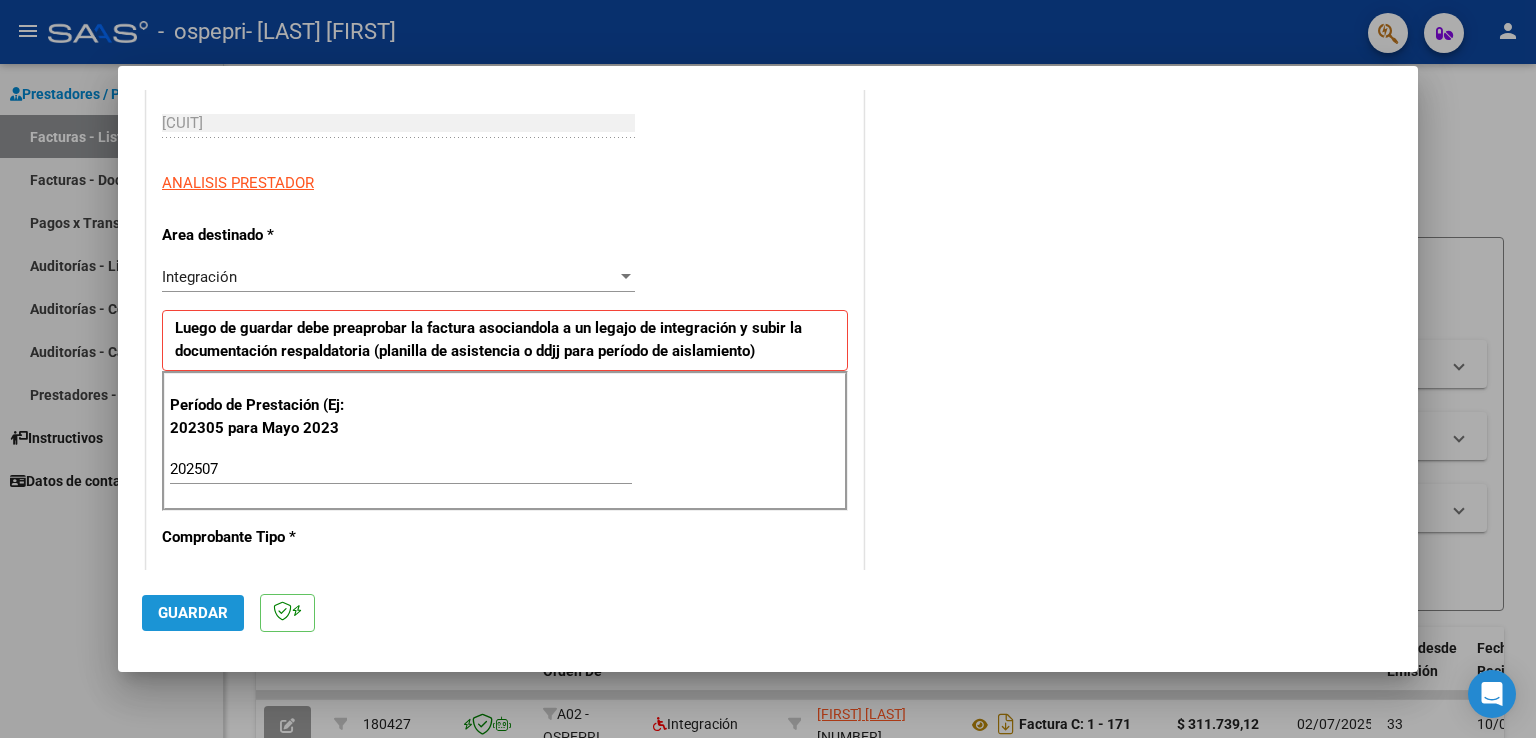 click on "Guardar" 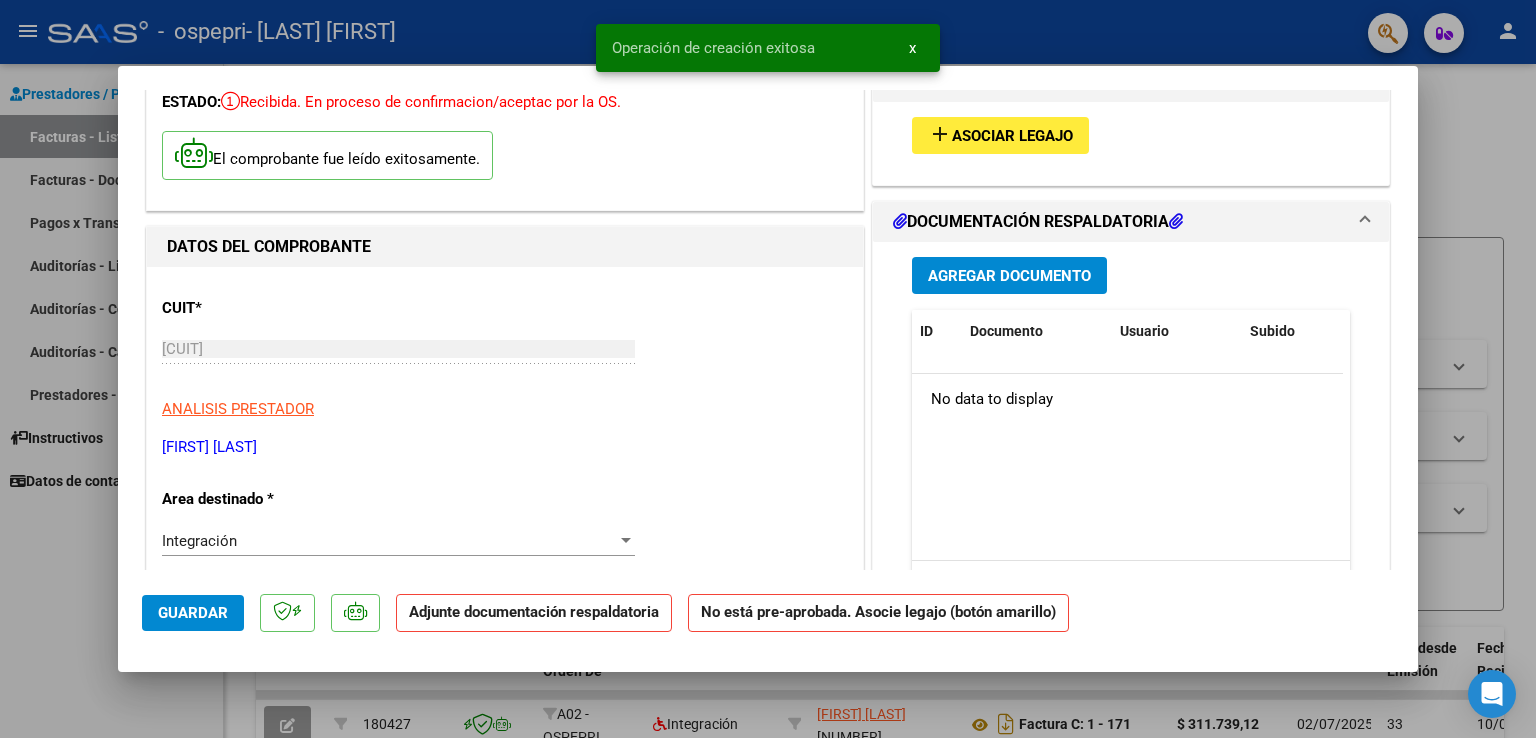 scroll, scrollTop: 0, scrollLeft: 0, axis: both 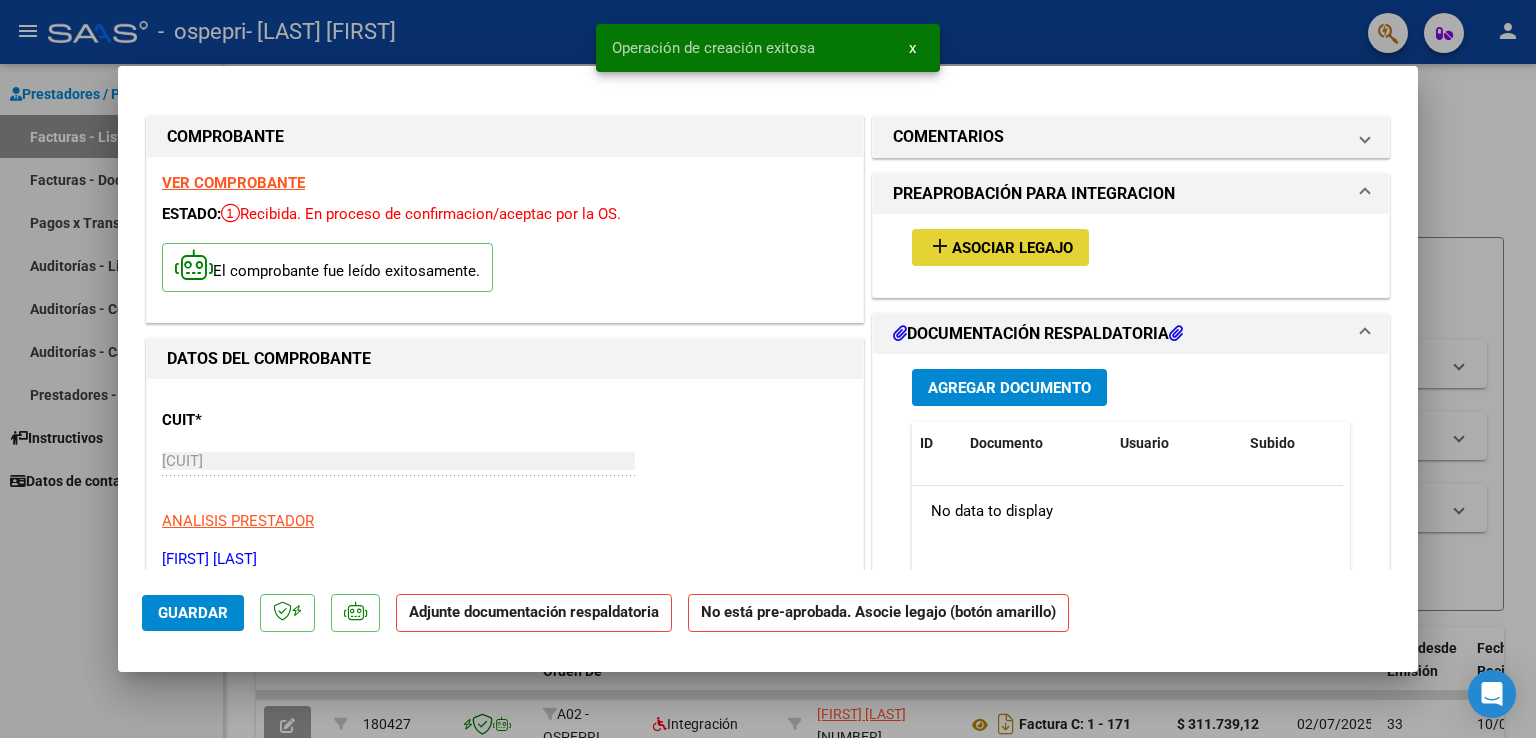 click on "add Asociar Legajo" at bounding box center (1000, 247) 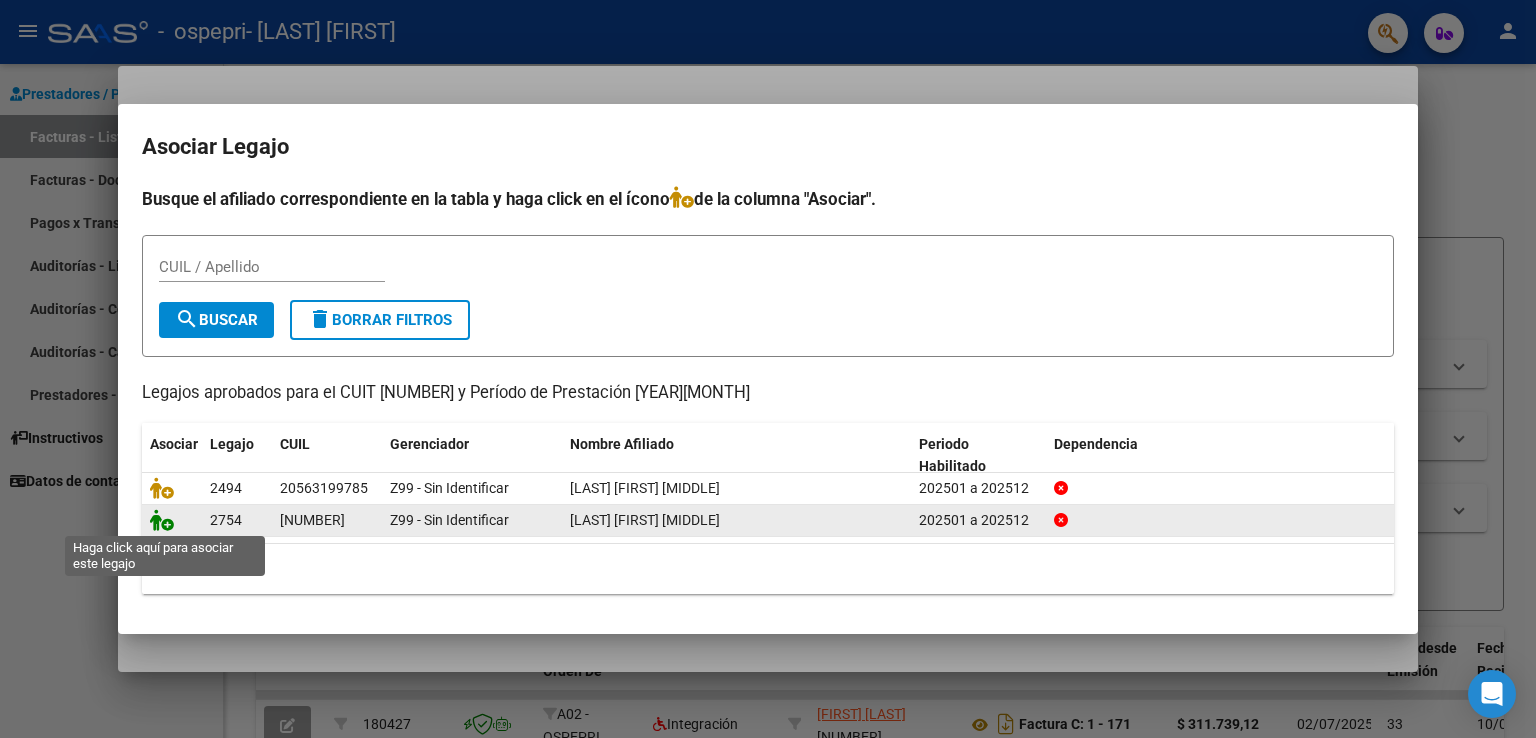 click 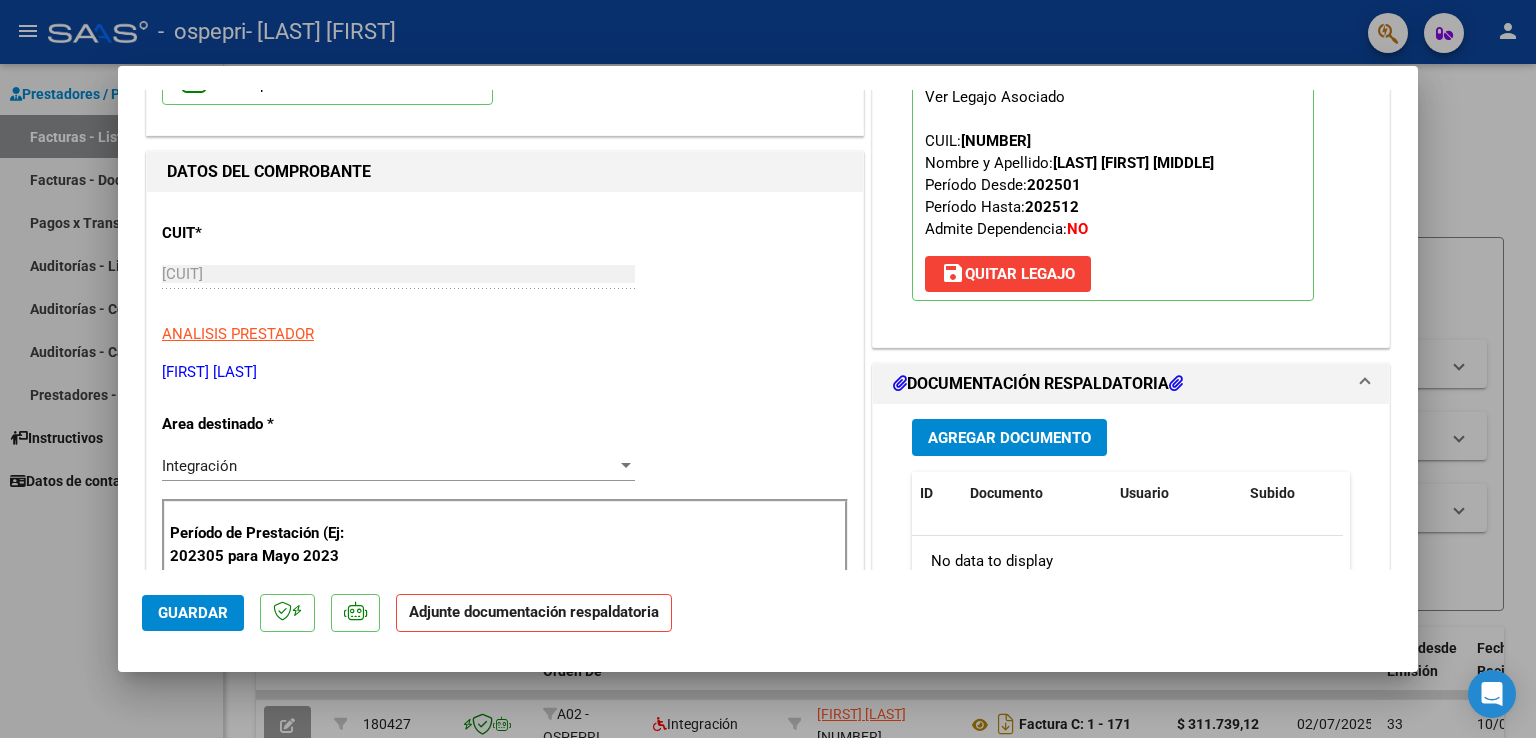 scroll, scrollTop: 200, scrollLeft: 0, axis: vertical 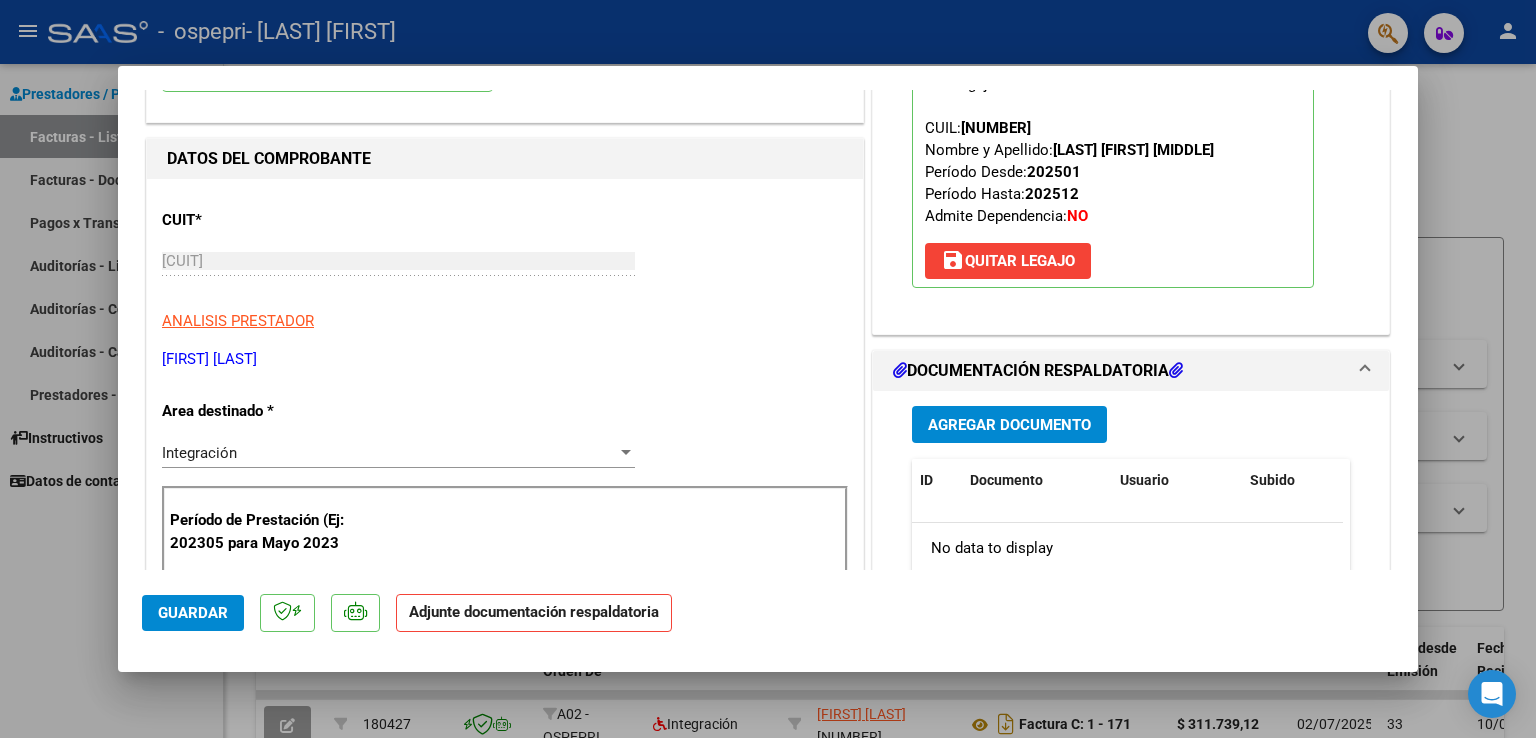 click on "Agregar Documento" at bounding box center [1009, 425] 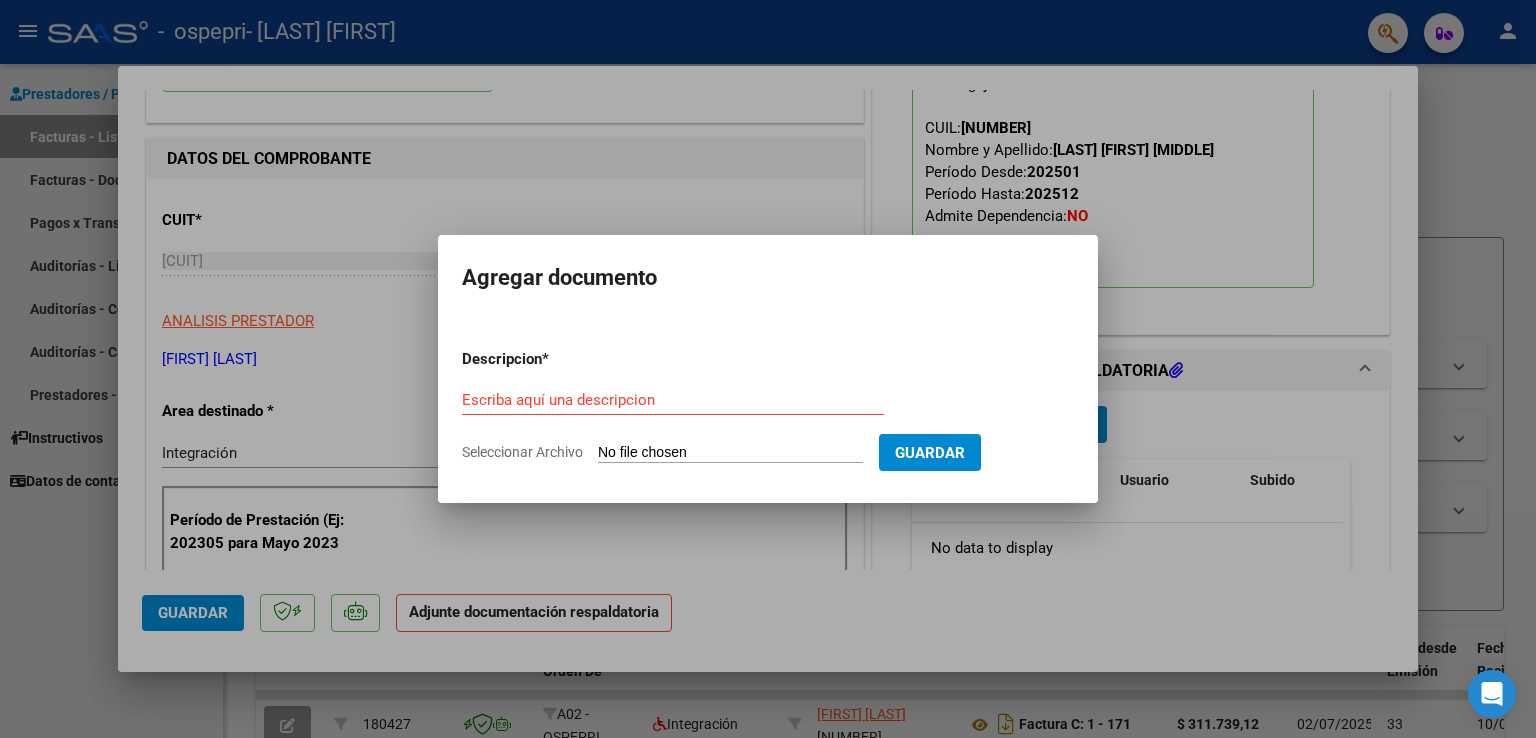 click on "Seleccionar Archivo" 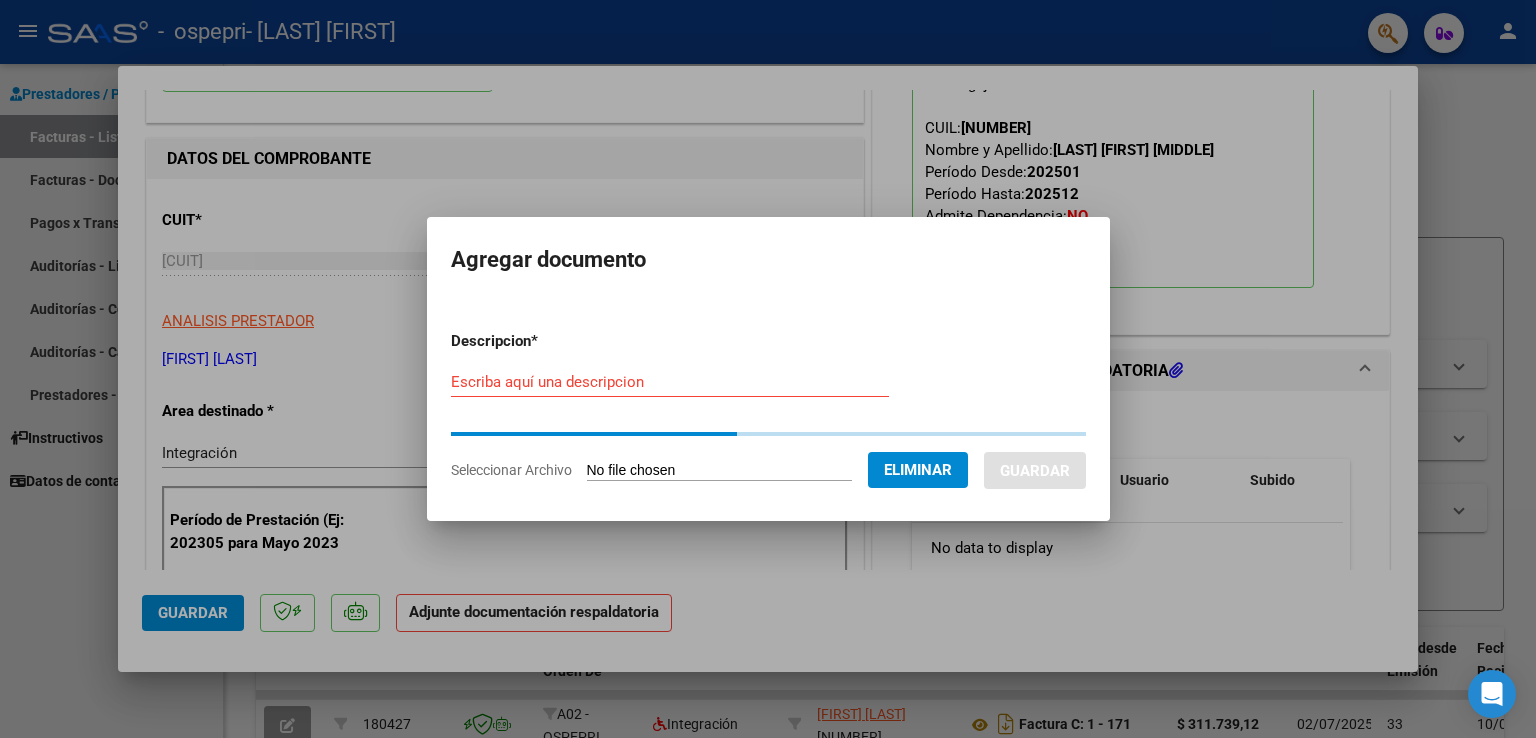 click on "Escriba aquí una descripcion" at bounding box center (670, 382) 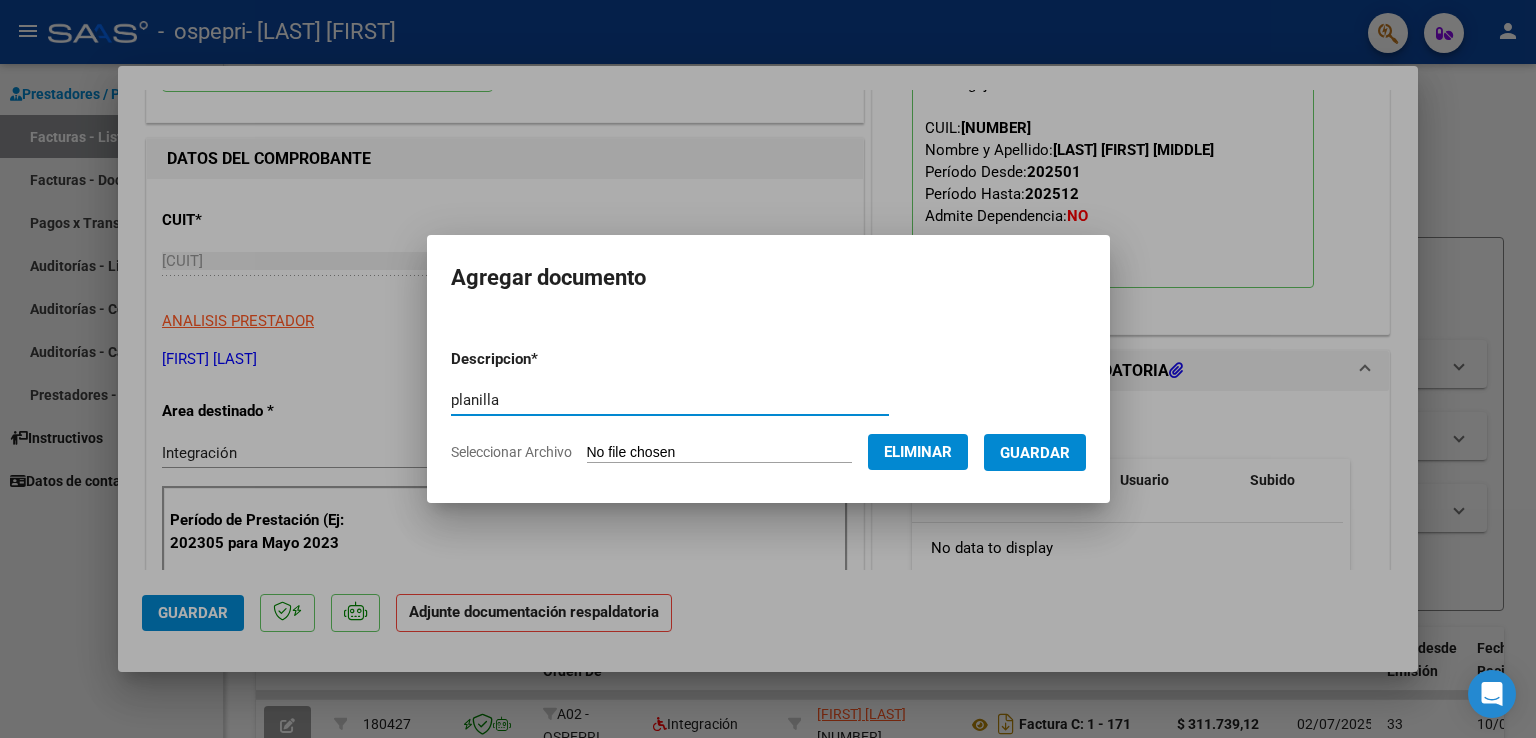 type on "planilla" 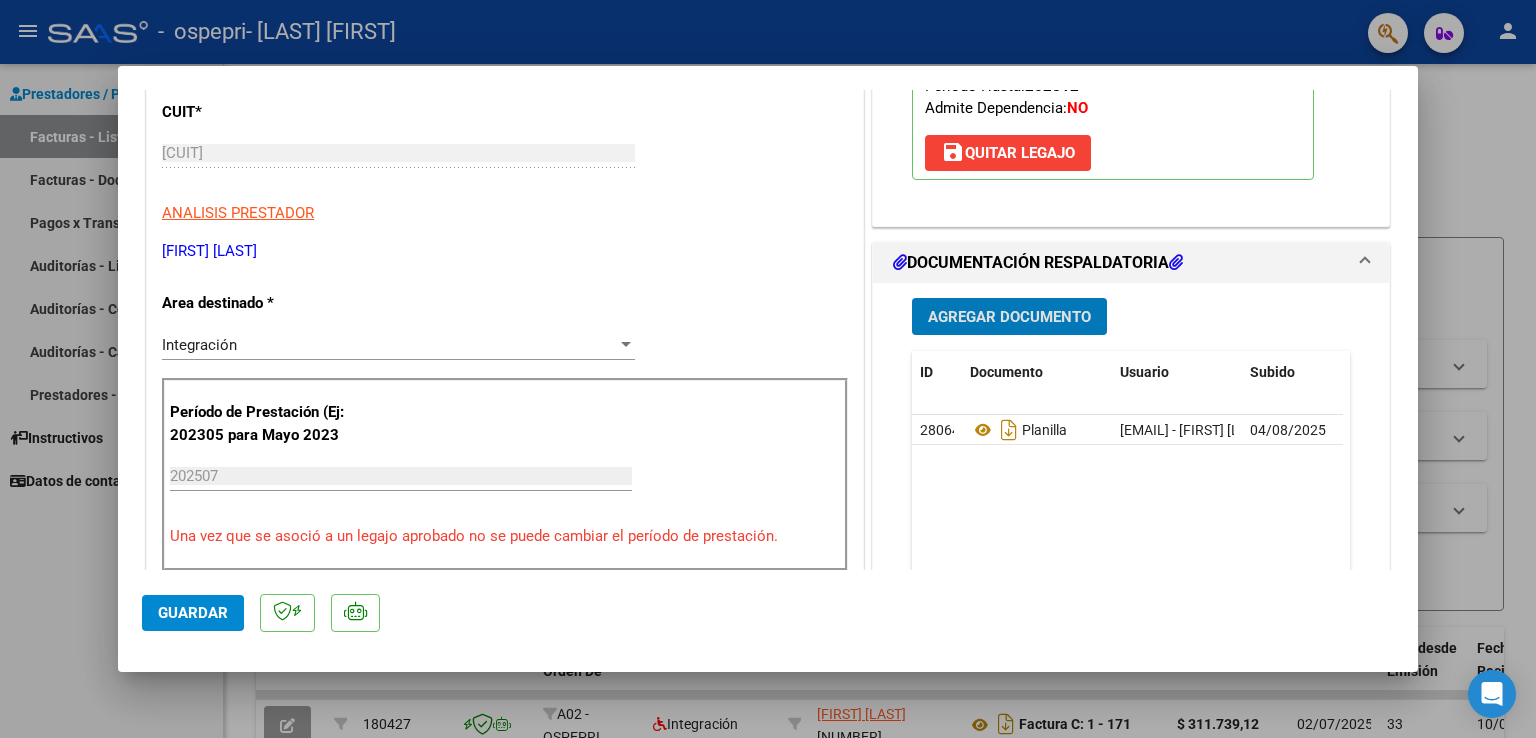 scroll, scrollTop: 400, scrollLeft: 0, axis: vertical 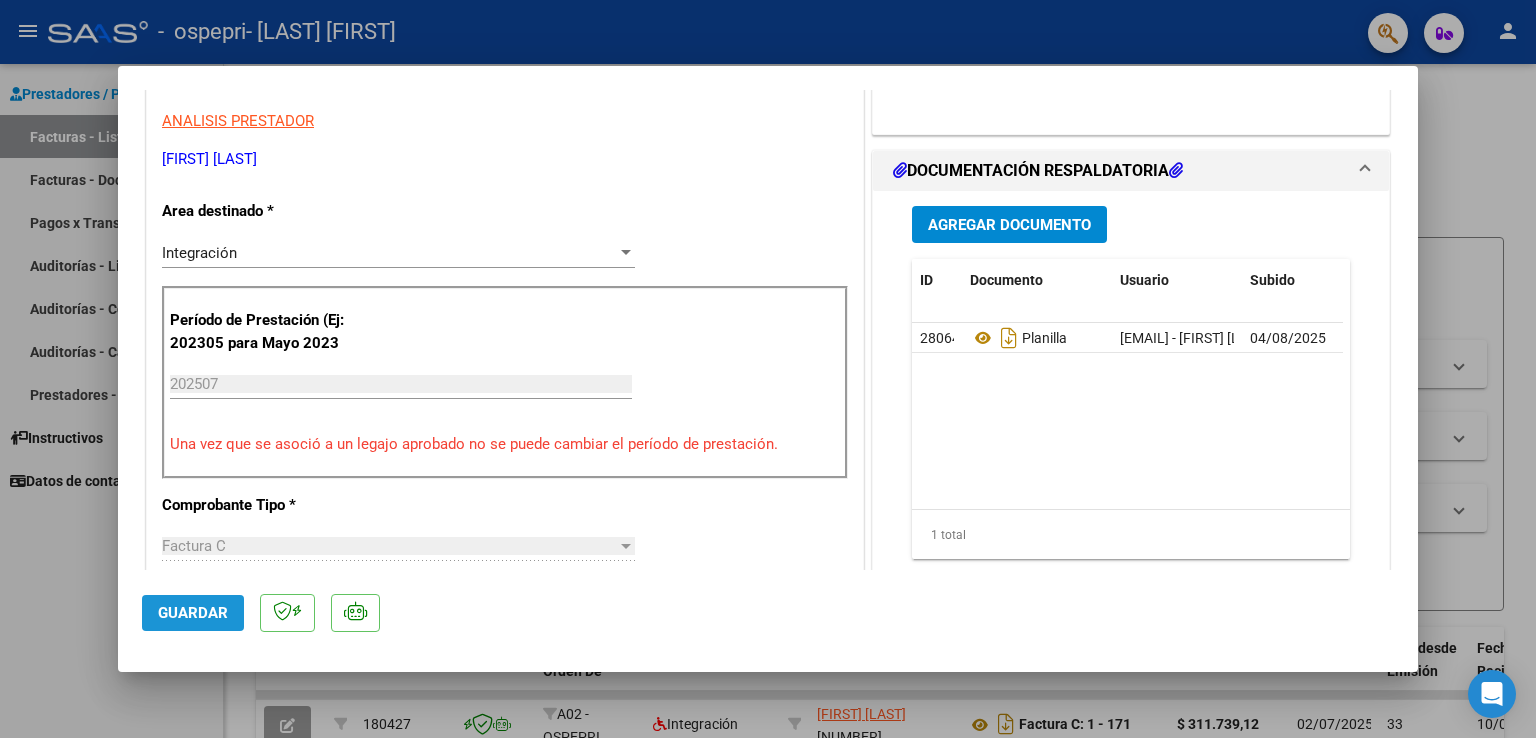 click on "Guardar" 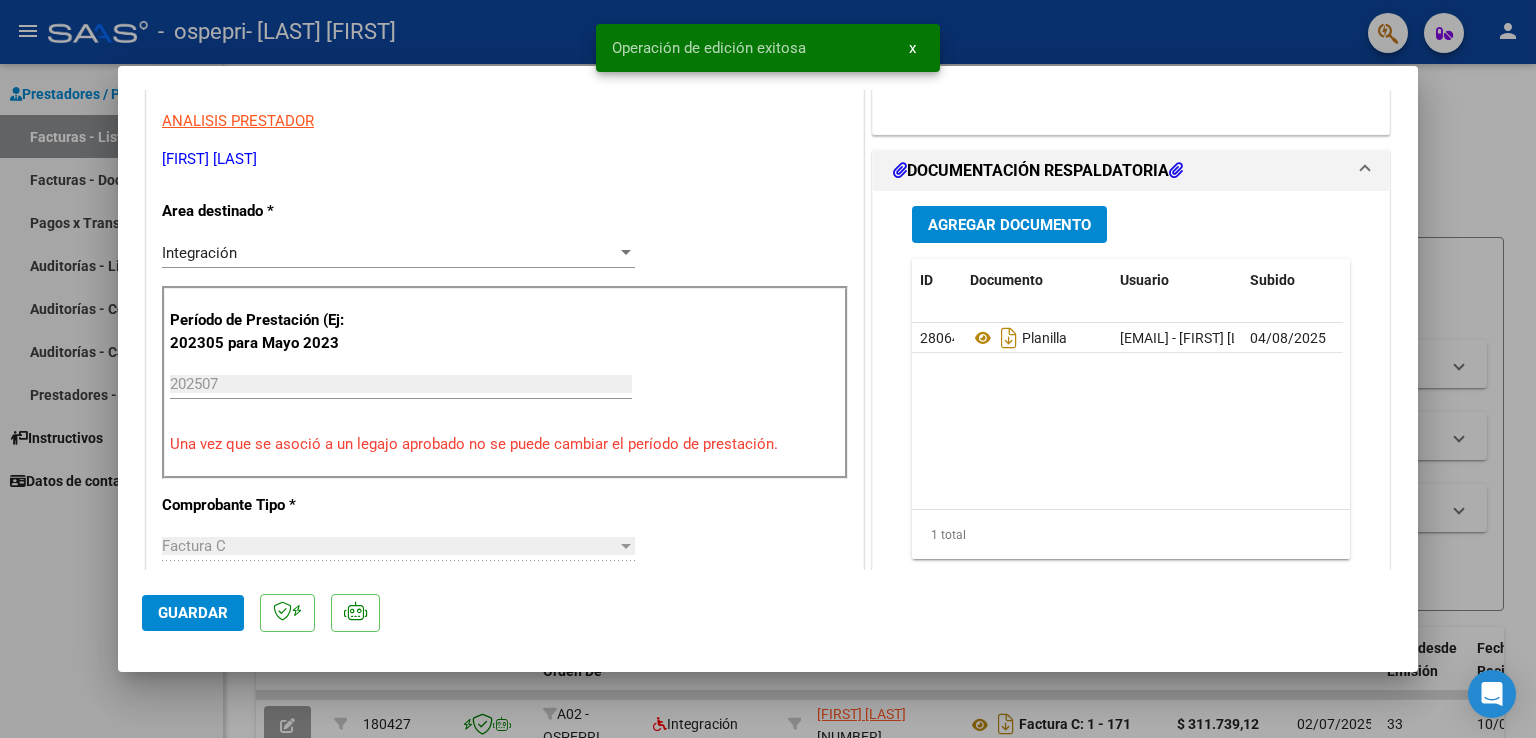 click at bounding box center (768, 369) 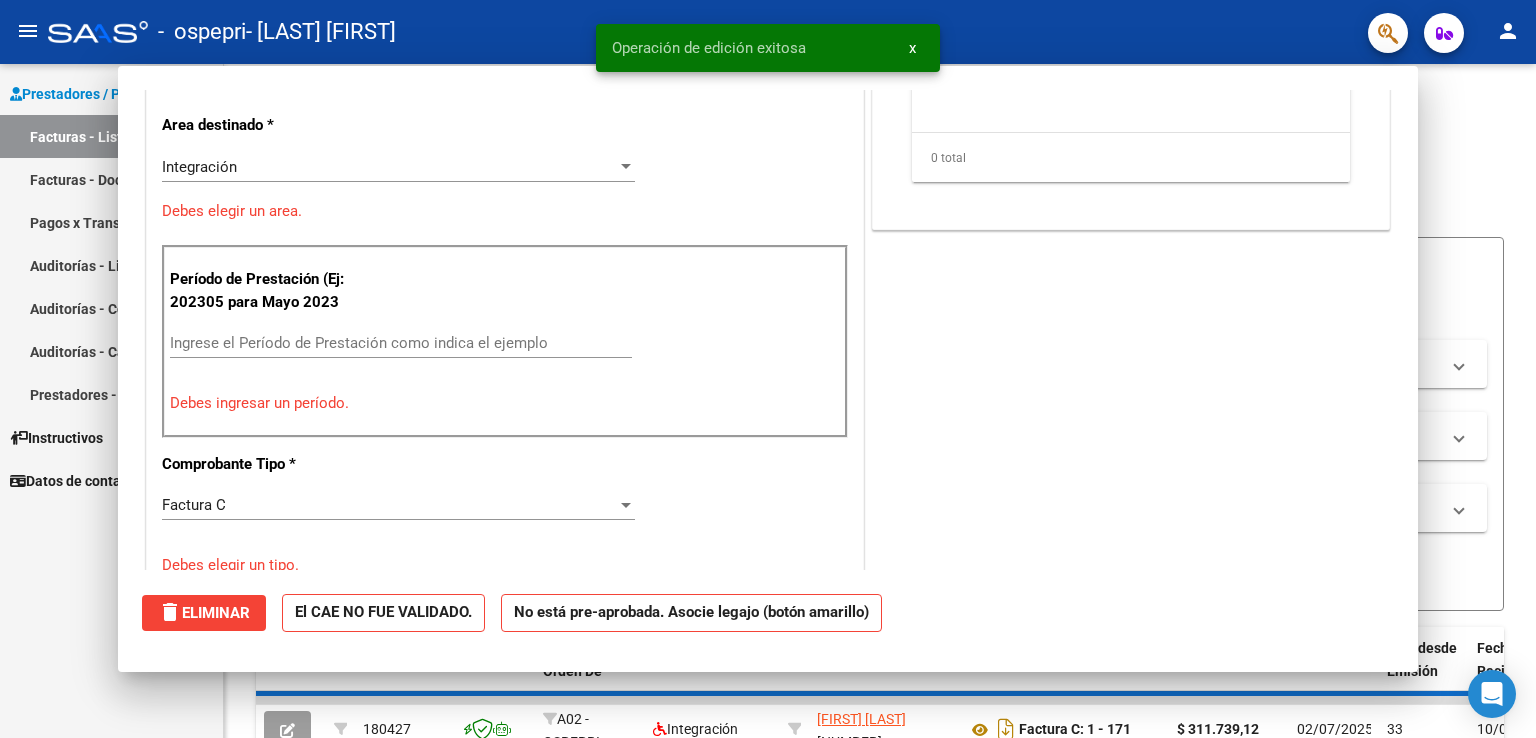 scroll, scrollTop: 339, scrollLeft: 0, axis: vertical 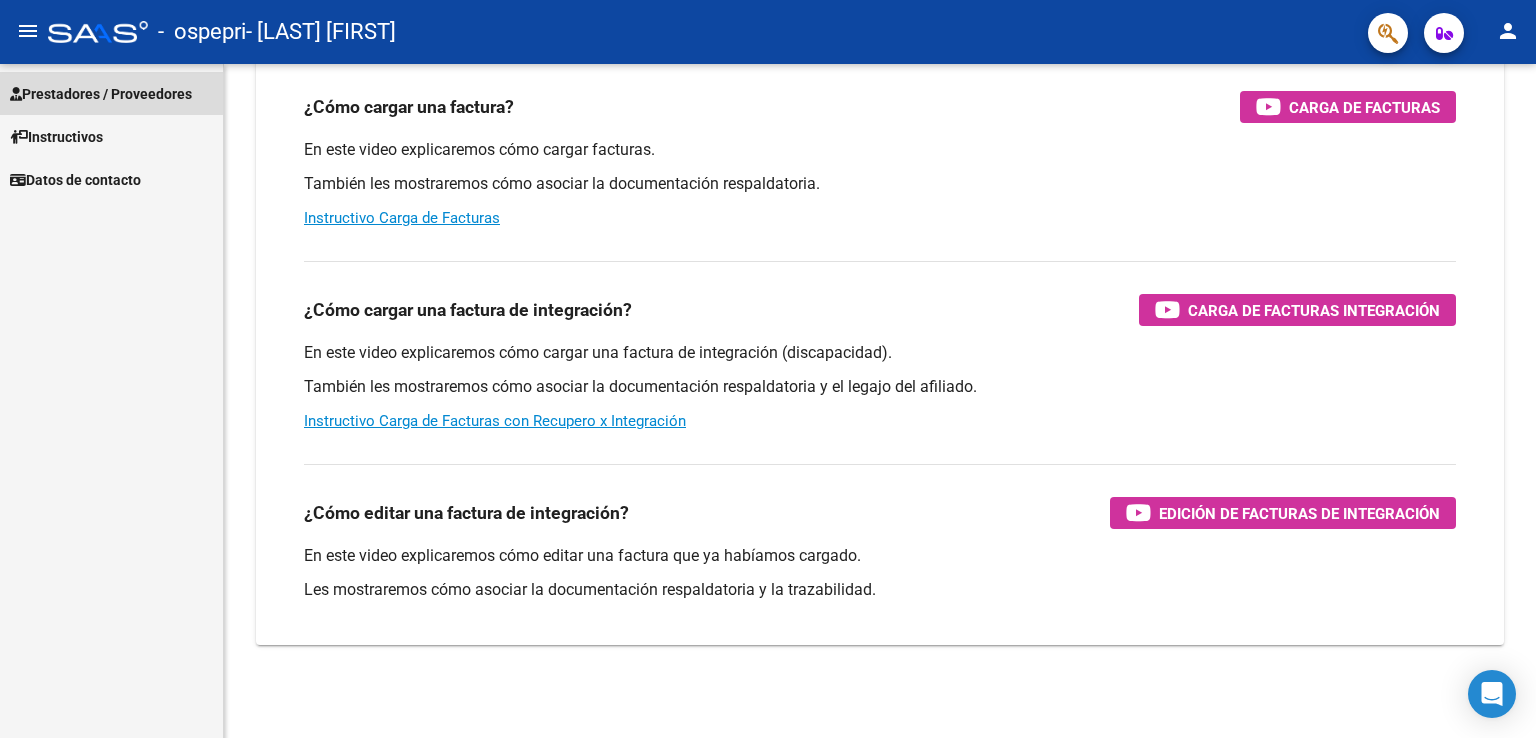 click on "Prestadores / Proveedores" at bounding box center [101, 94] 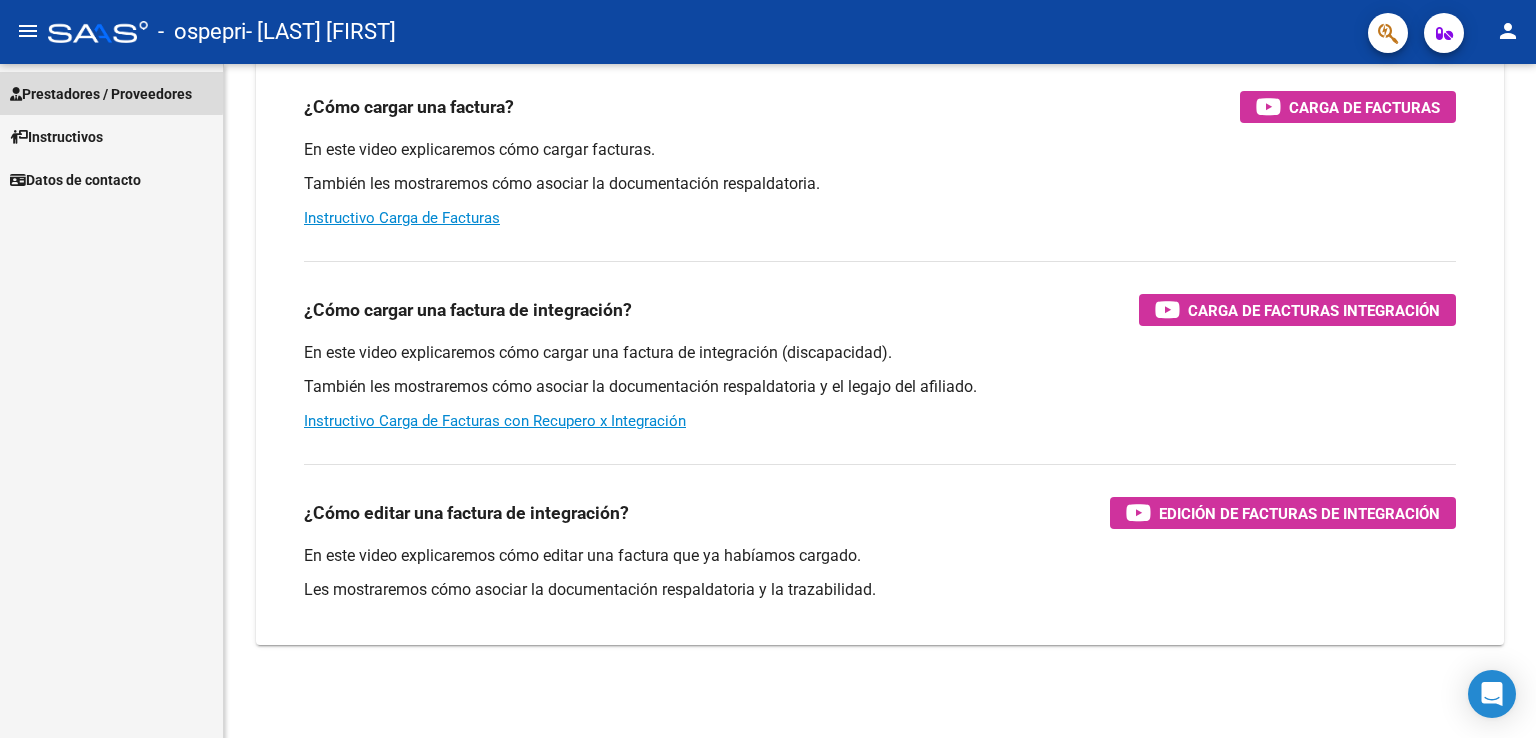 click on "Prestadores / Proveedores" at bounding box center [101, 94] 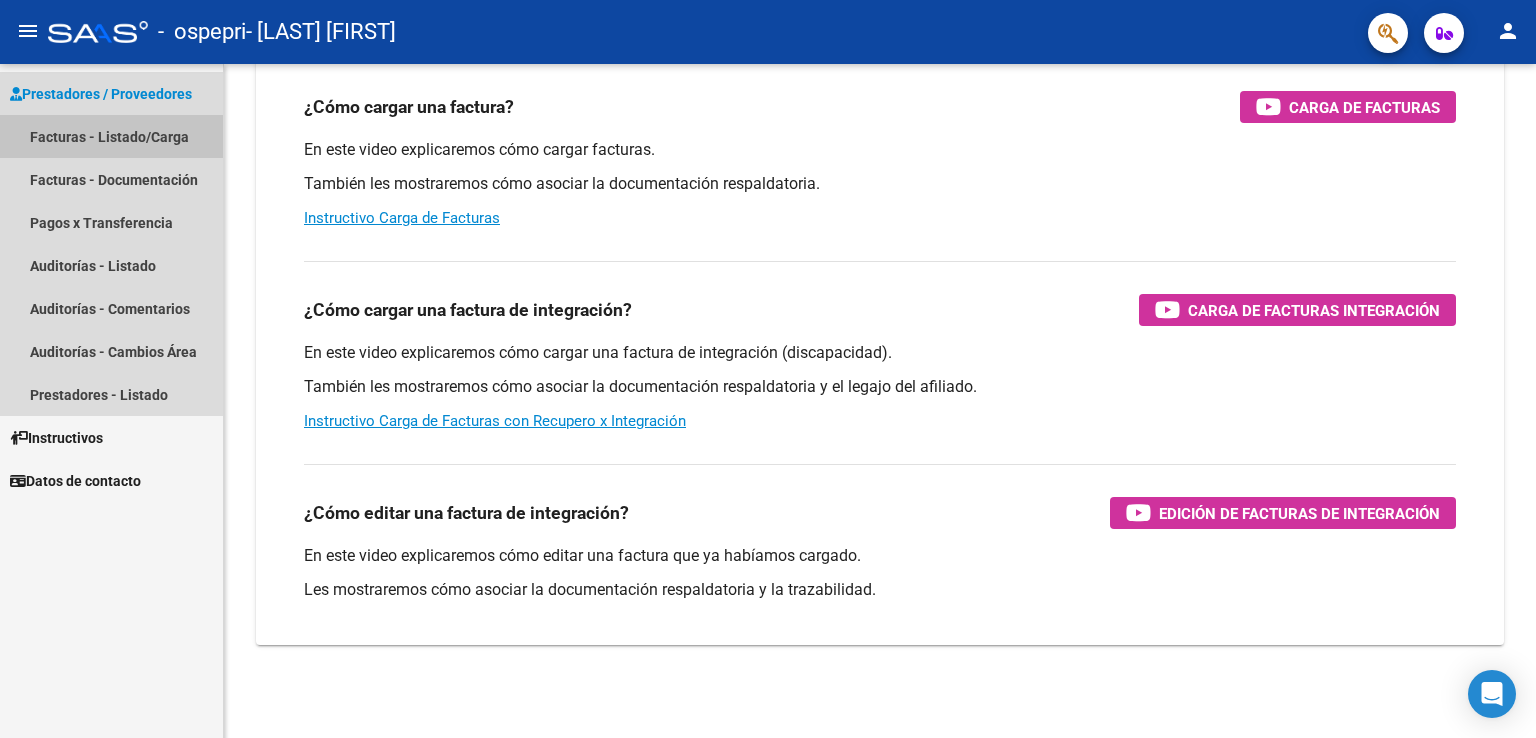 click on "Facturas - Listado/Carga" at bounding box center [111, 136] 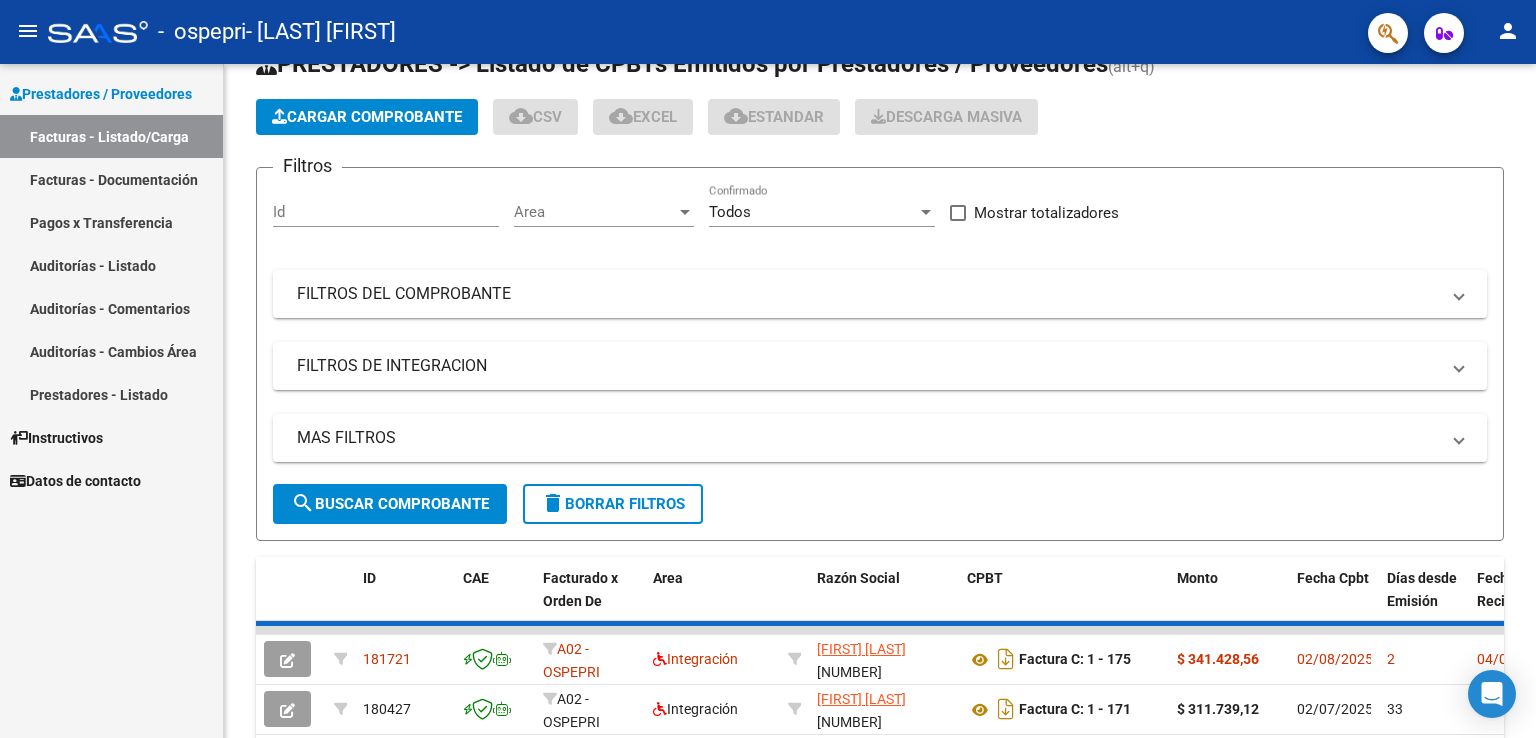 scroll, scrollTop: 200, scrollLeft: 0, axis: vertical 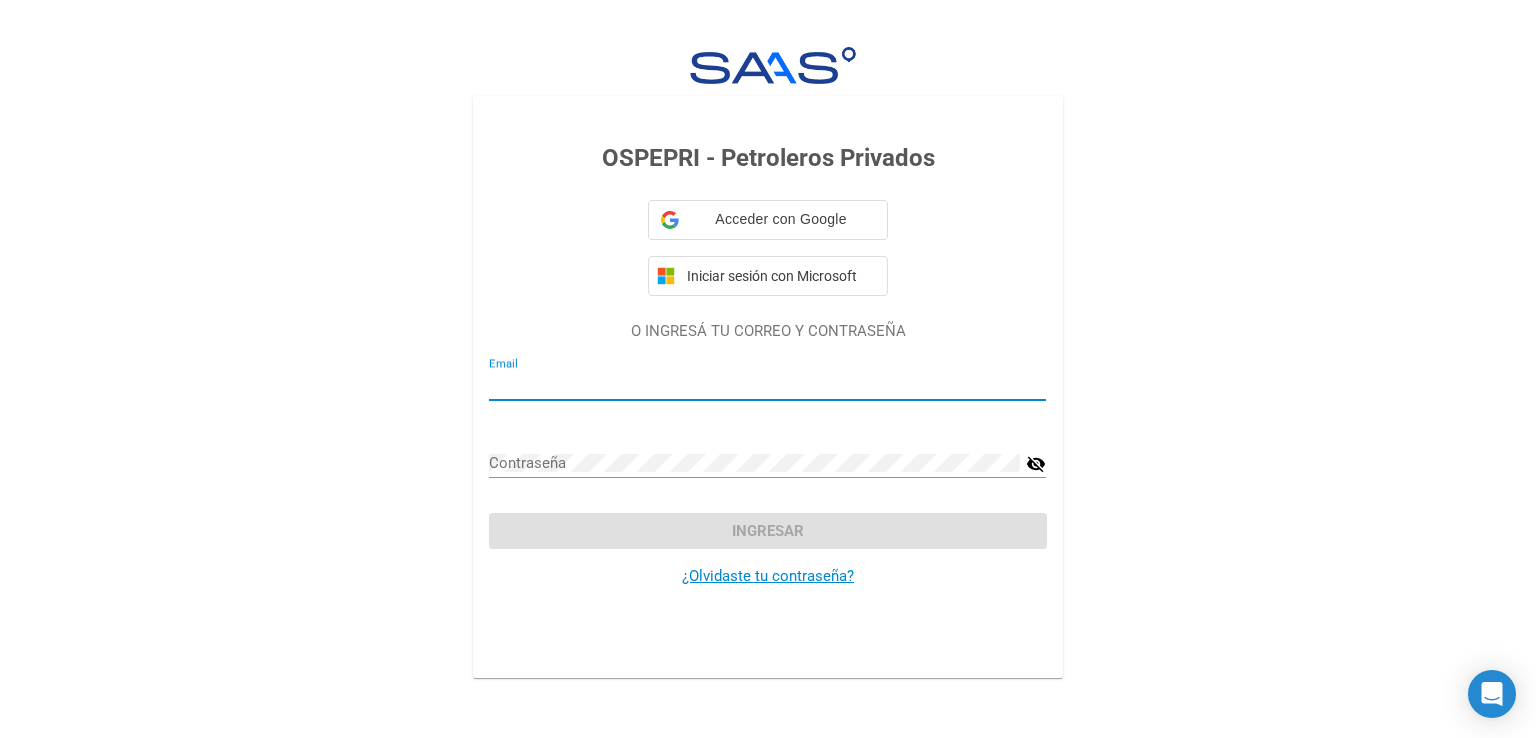 type on "[EMAIL]" 